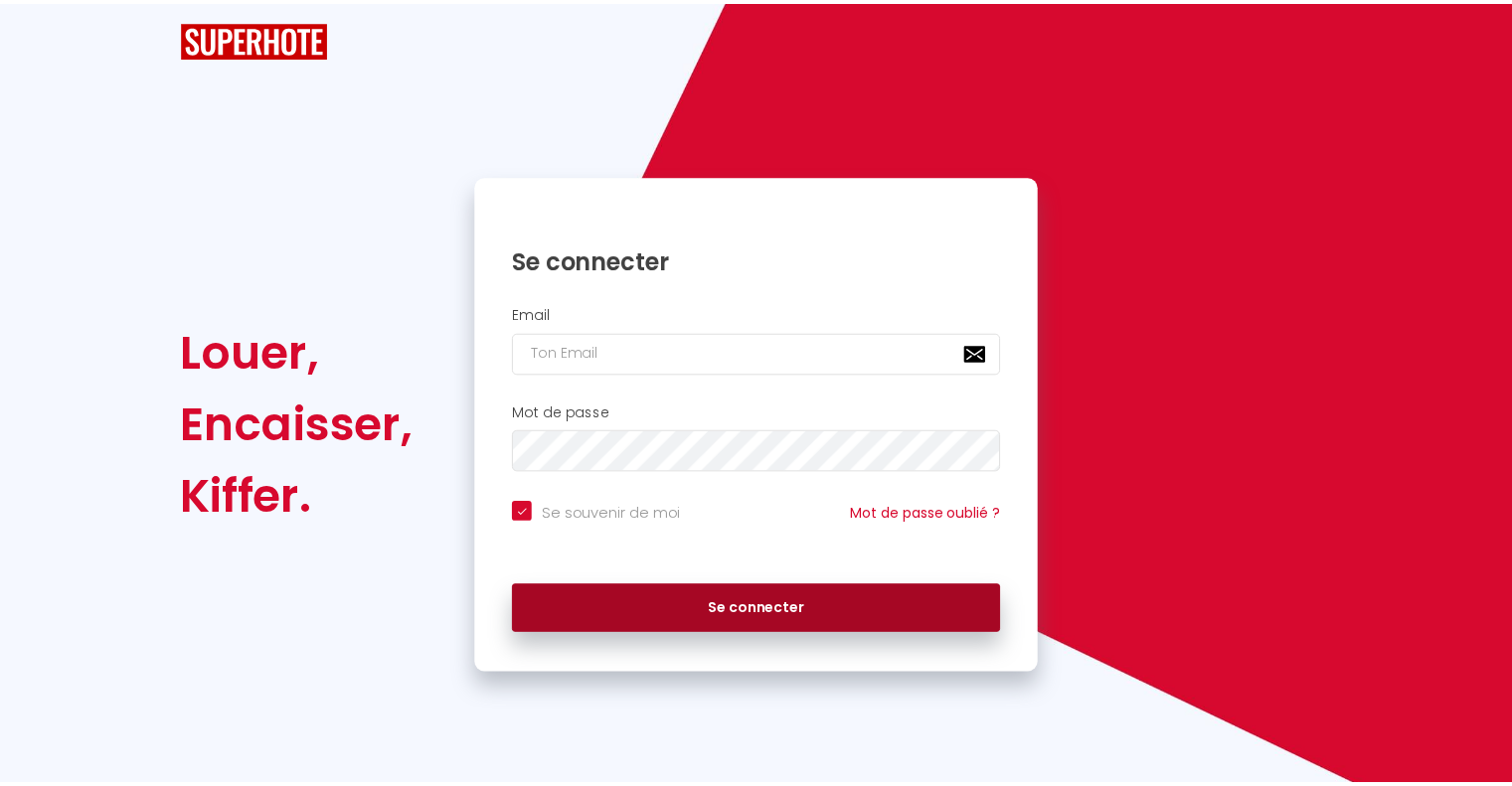 scroll, scrollTop: 0, scrollLeft: 0, axis: both 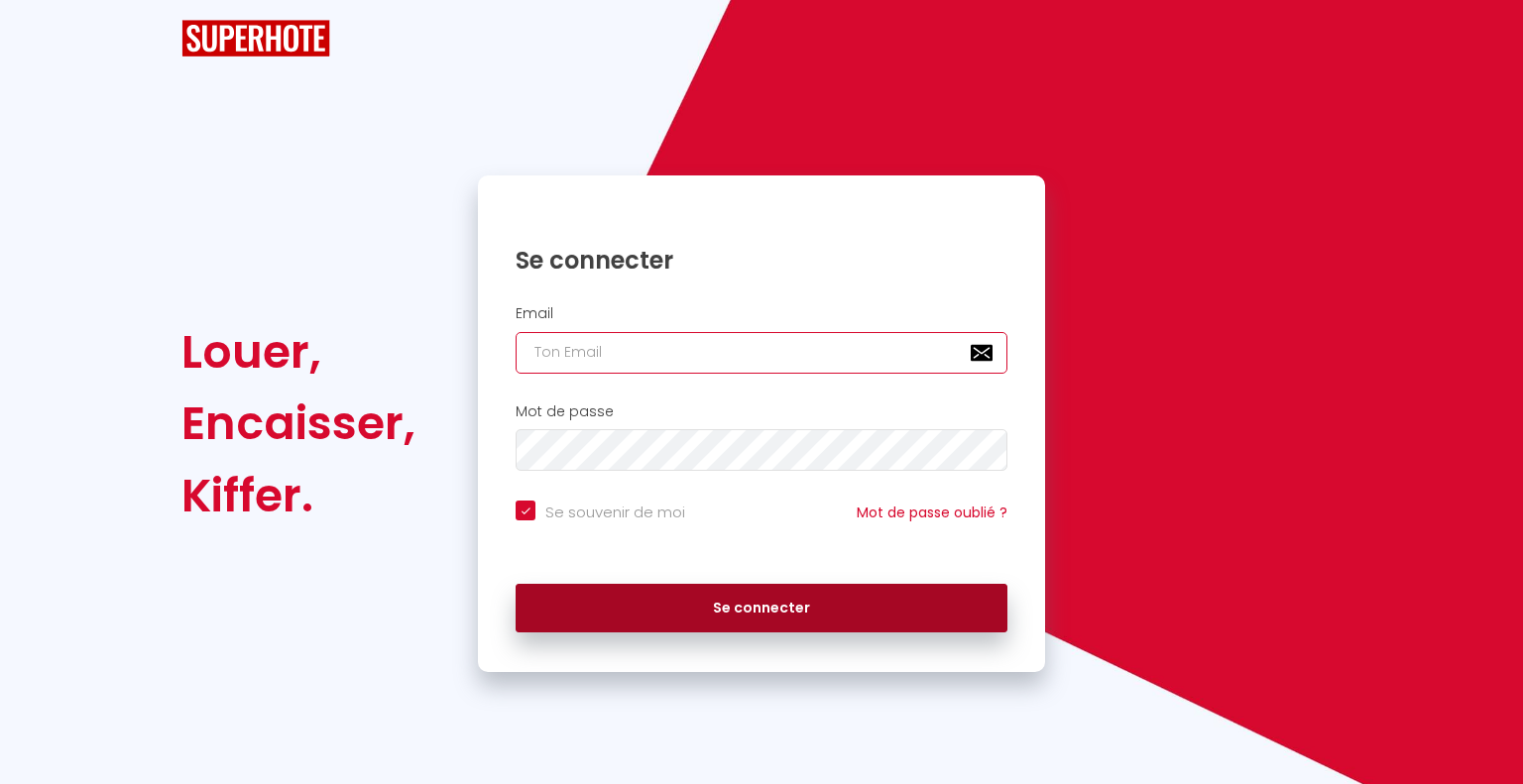 type on "[EMAIL_ADDRESS][DOMAIN_NAME]" 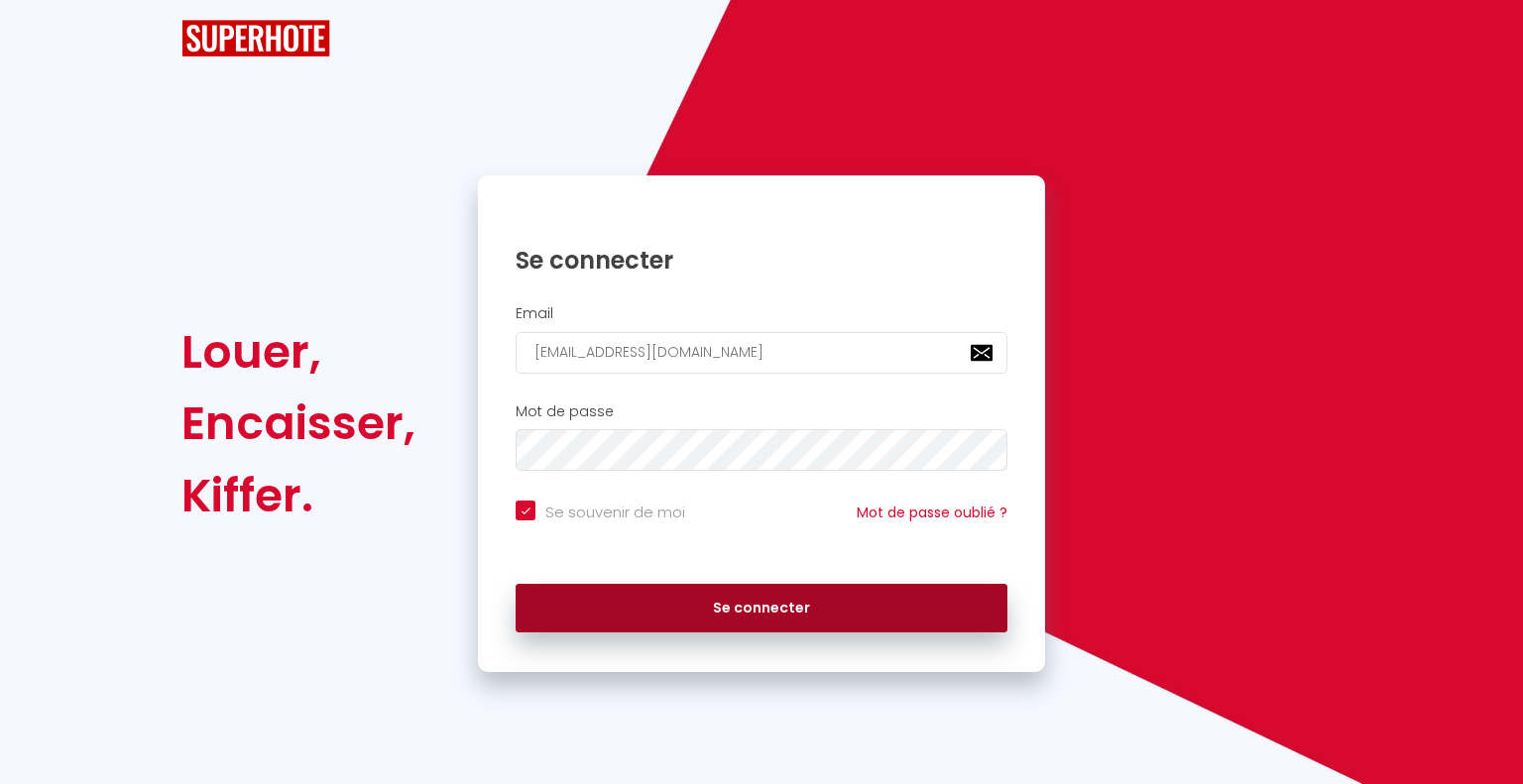 click on "Se connecter" at bounding box center [762, 609] 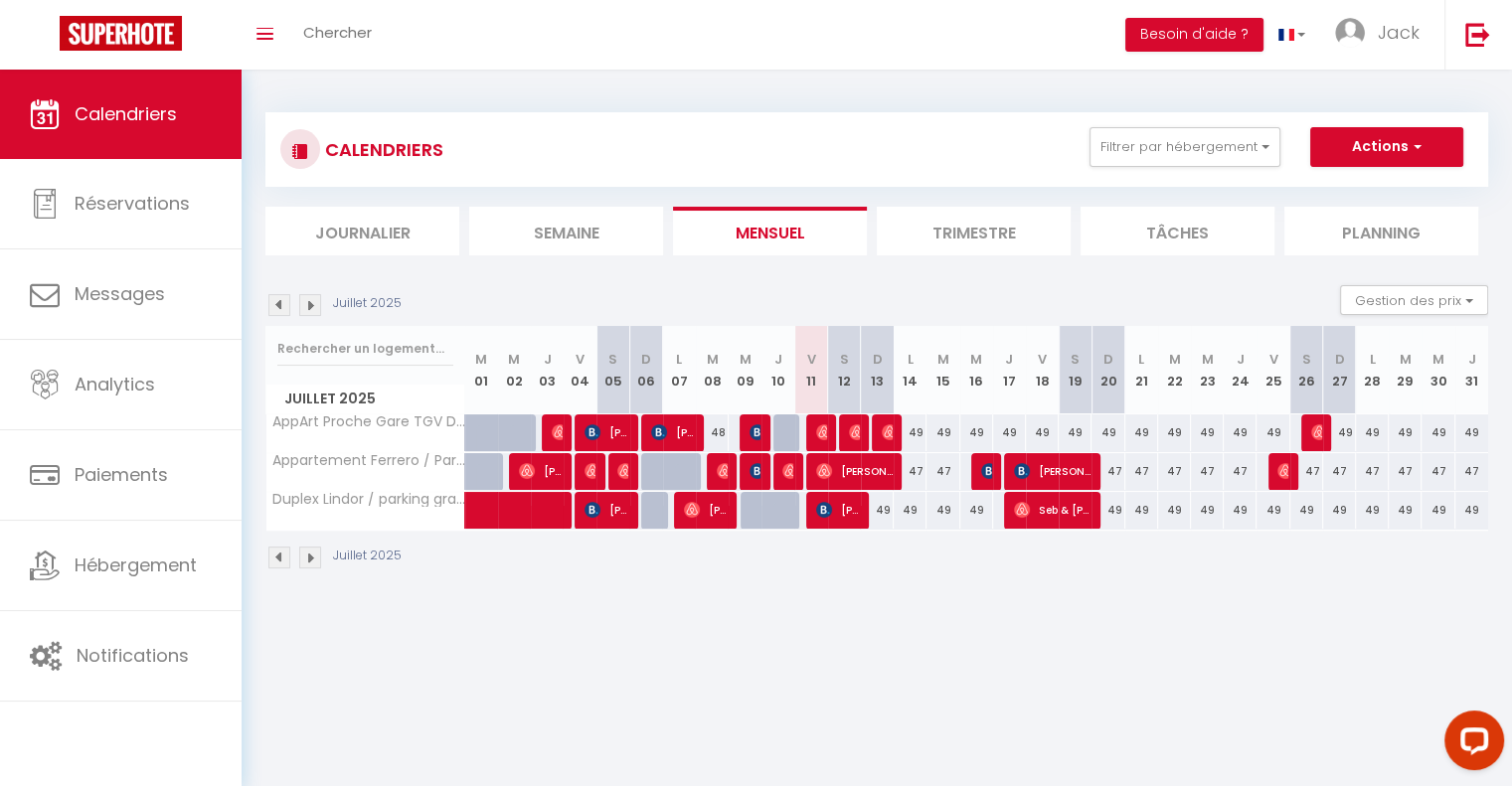 scroll, scrollTop: 0, scrollLeft: 0, axis: both 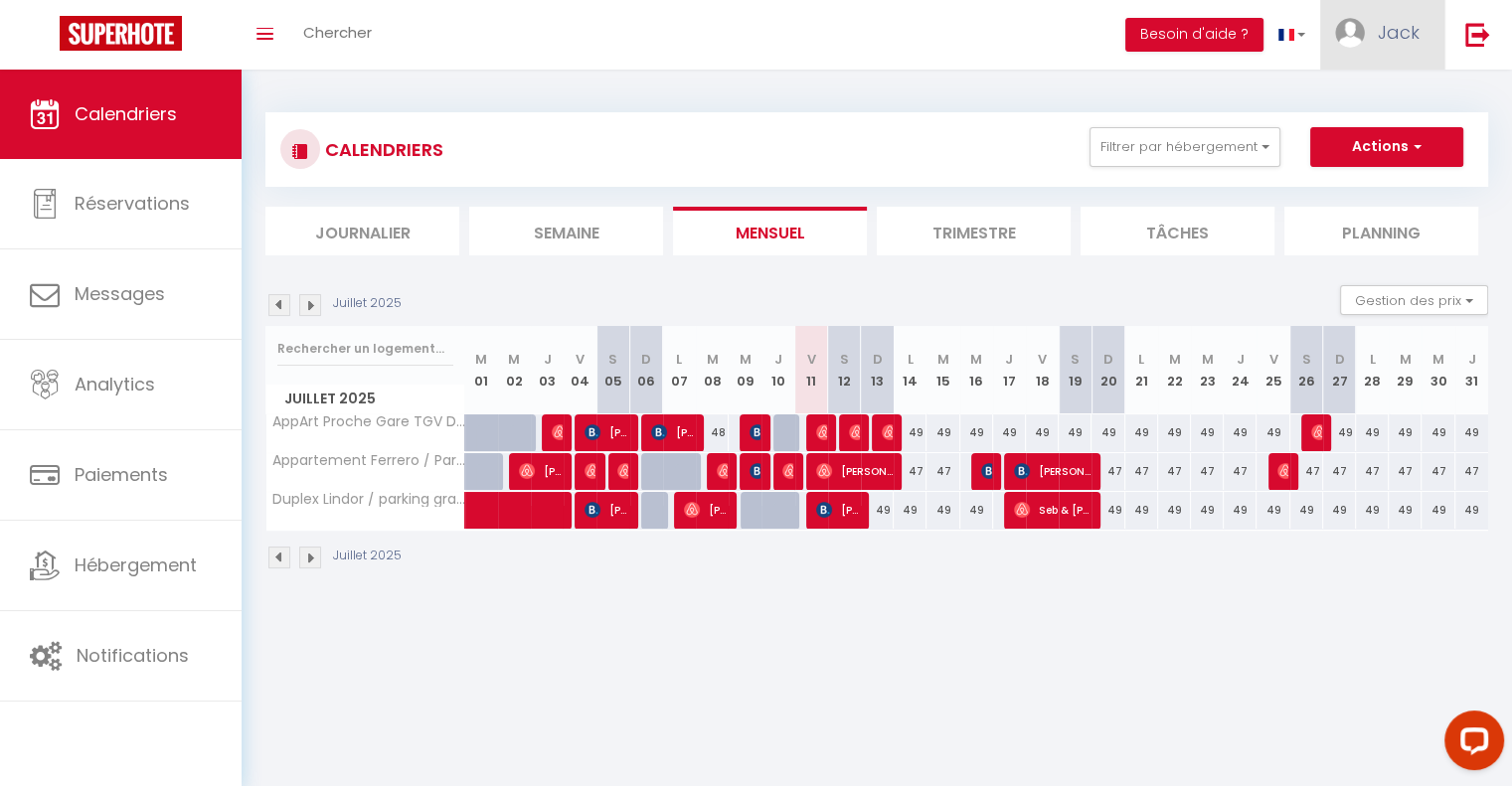 click on "Jack" at bounding box center (1399, 32) 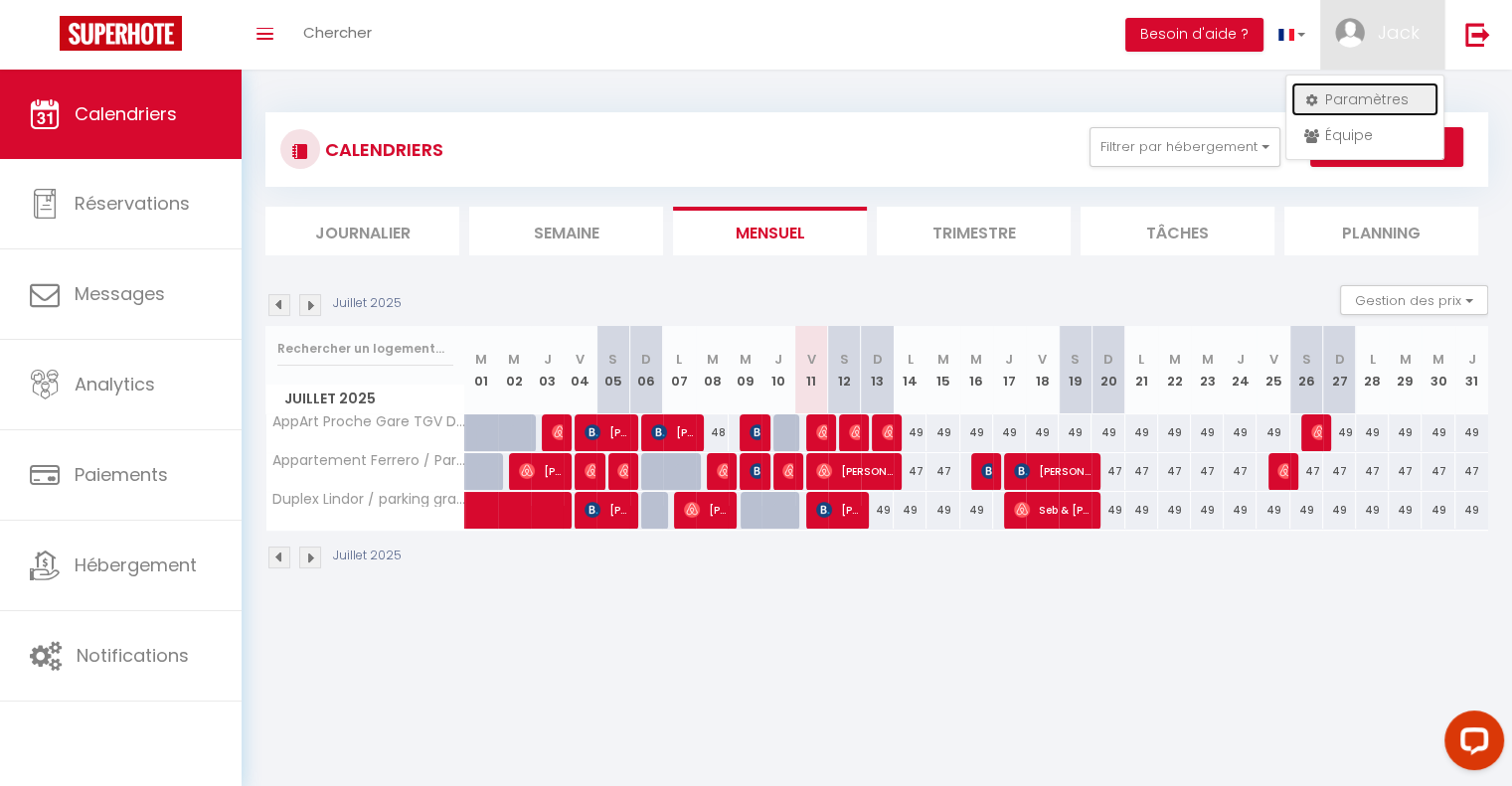 click on "Paramètres" at bounding box center (1365, 99) 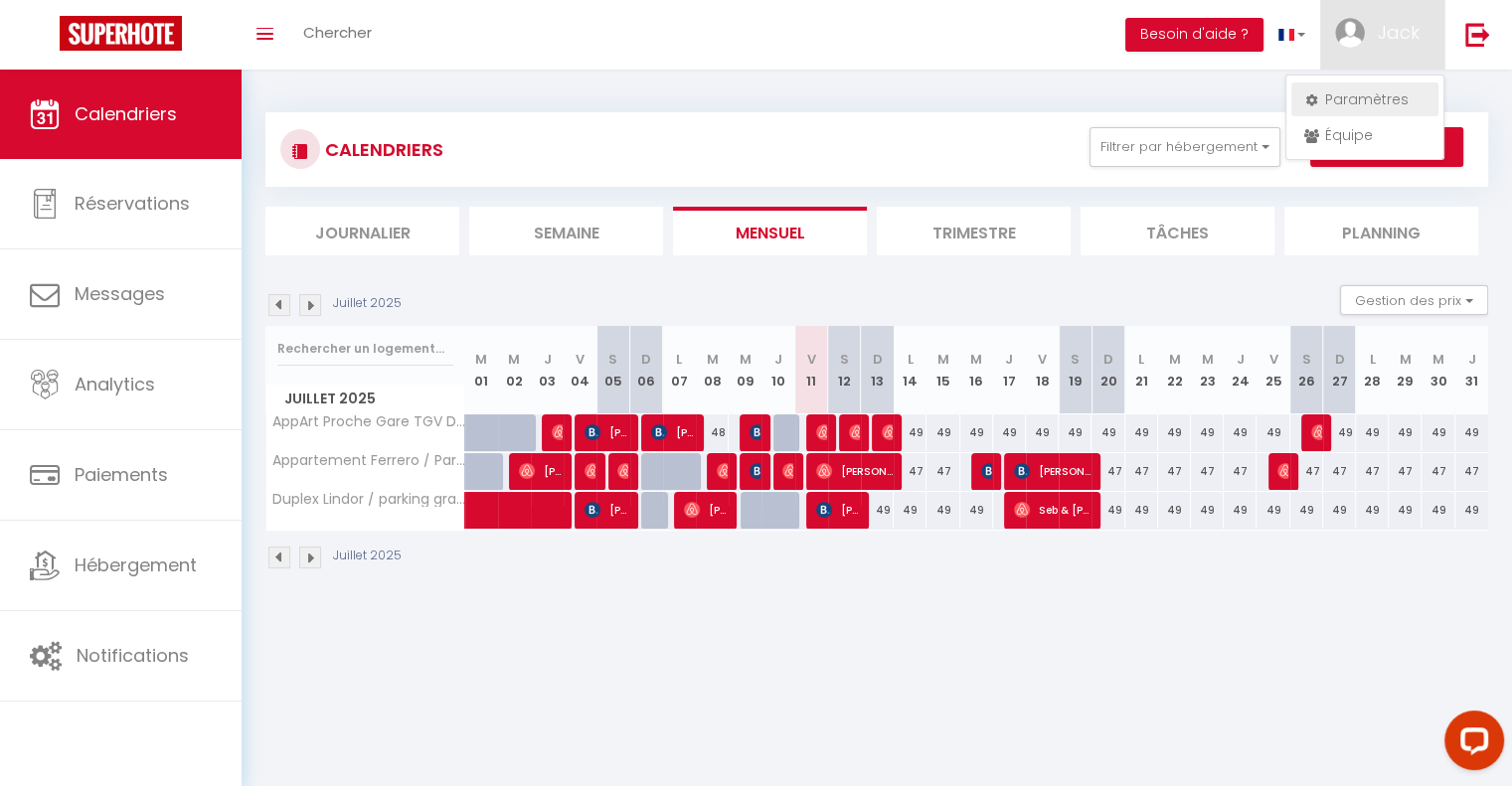 select on "fr" 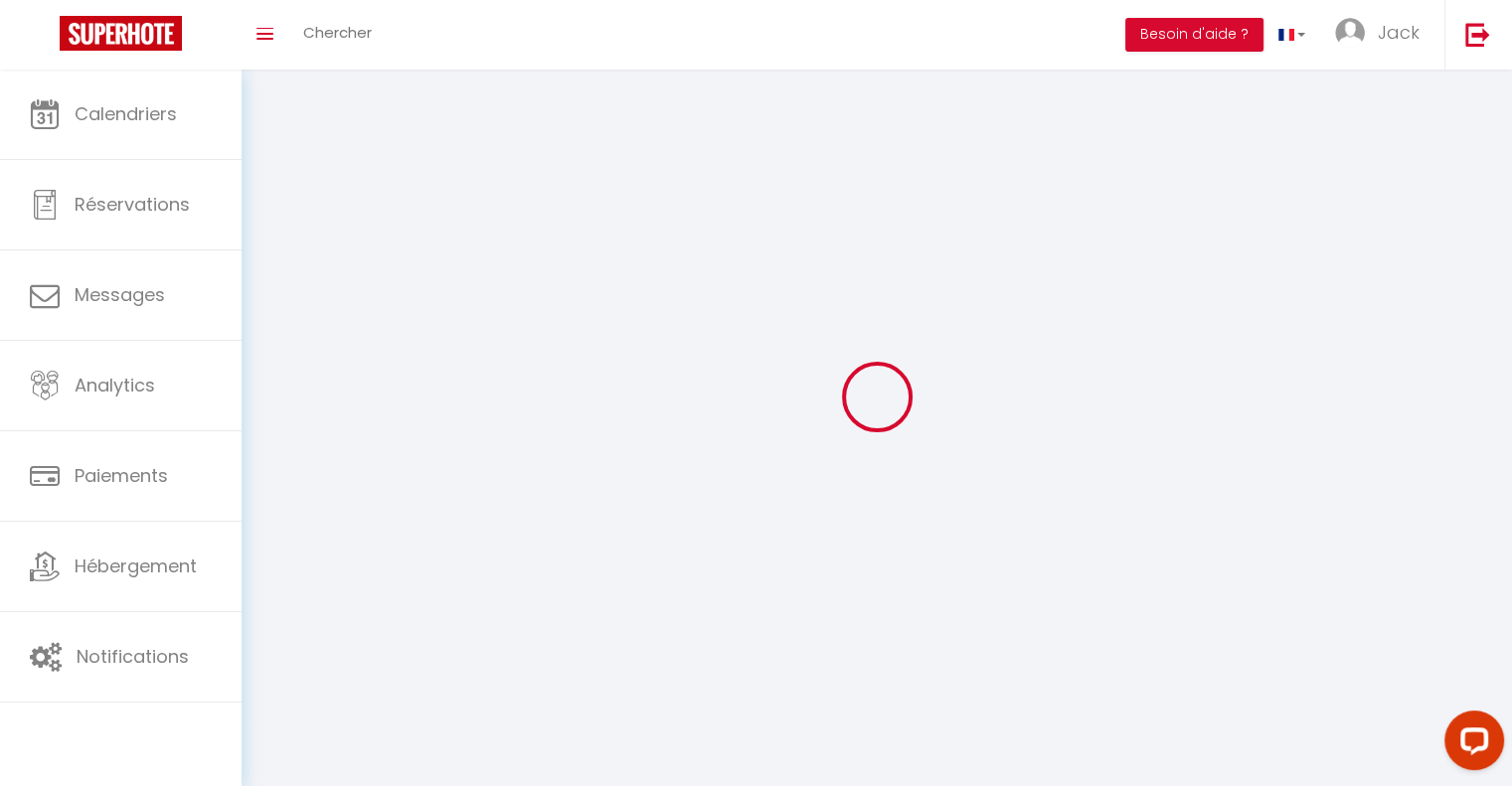 type on "Jack" 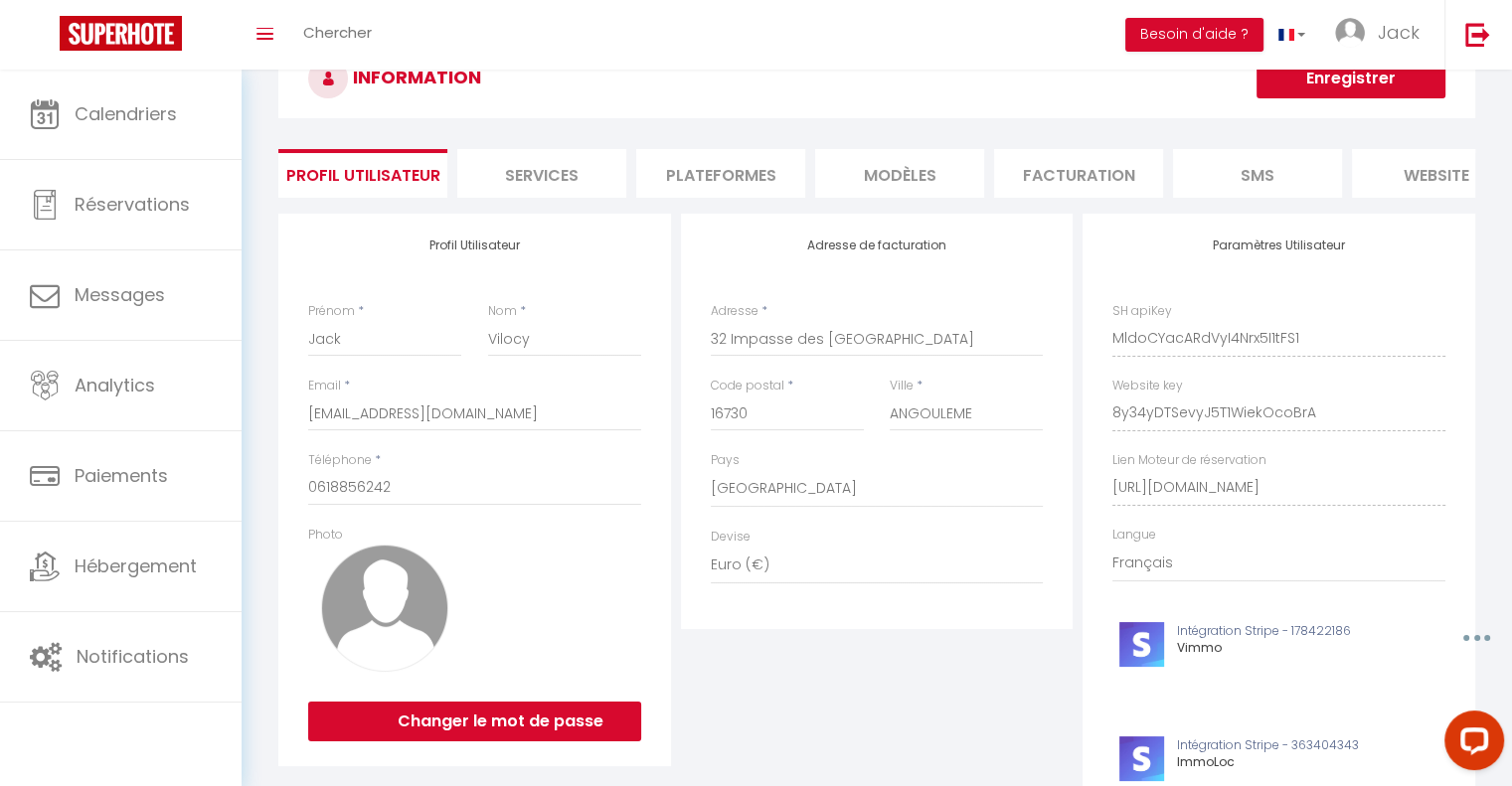 scroll, scrollTop: 66, scrollLeft: 0, axis: vertical 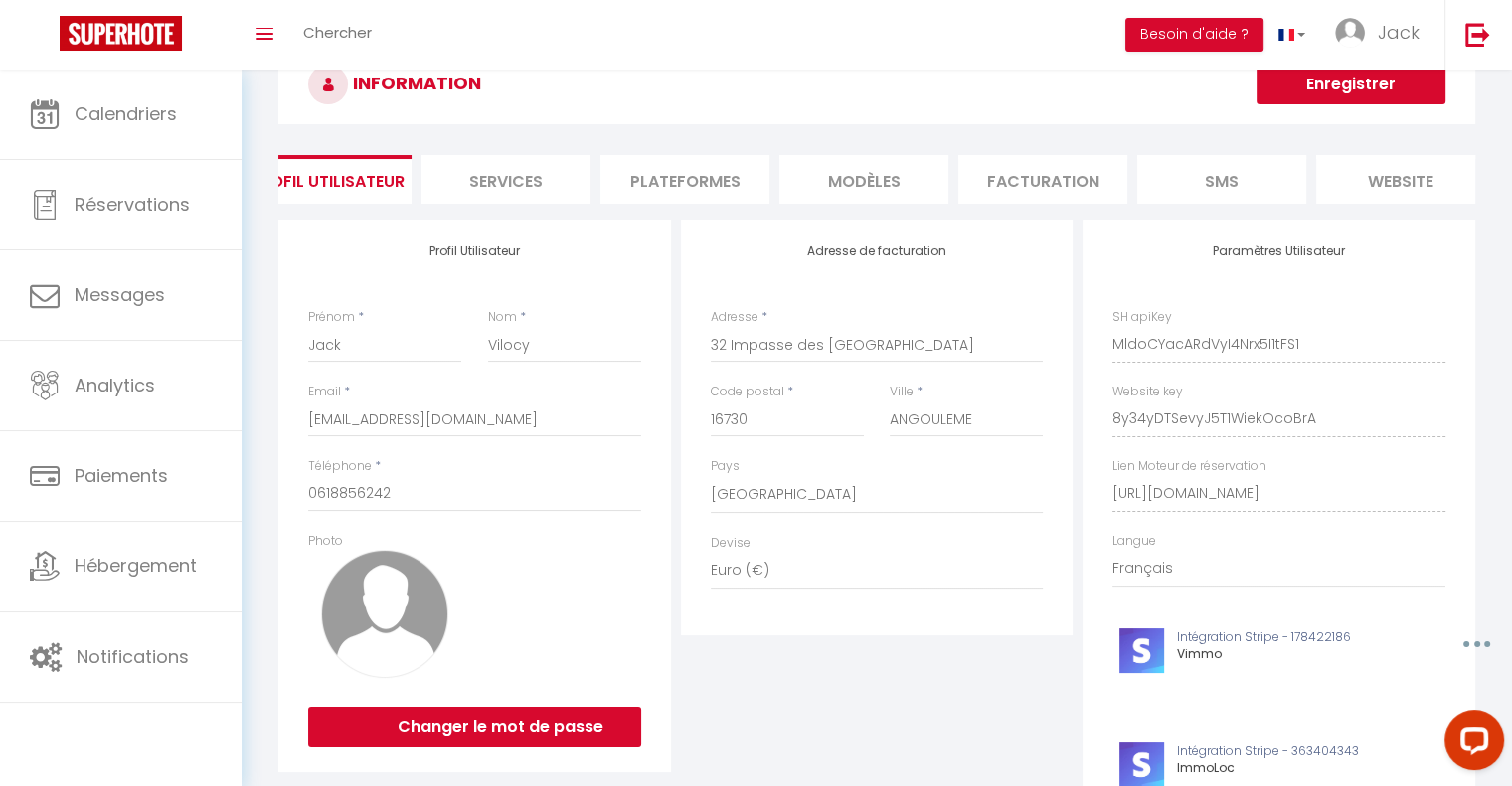 click on "Facturation" at bounding box center (1043, 179) 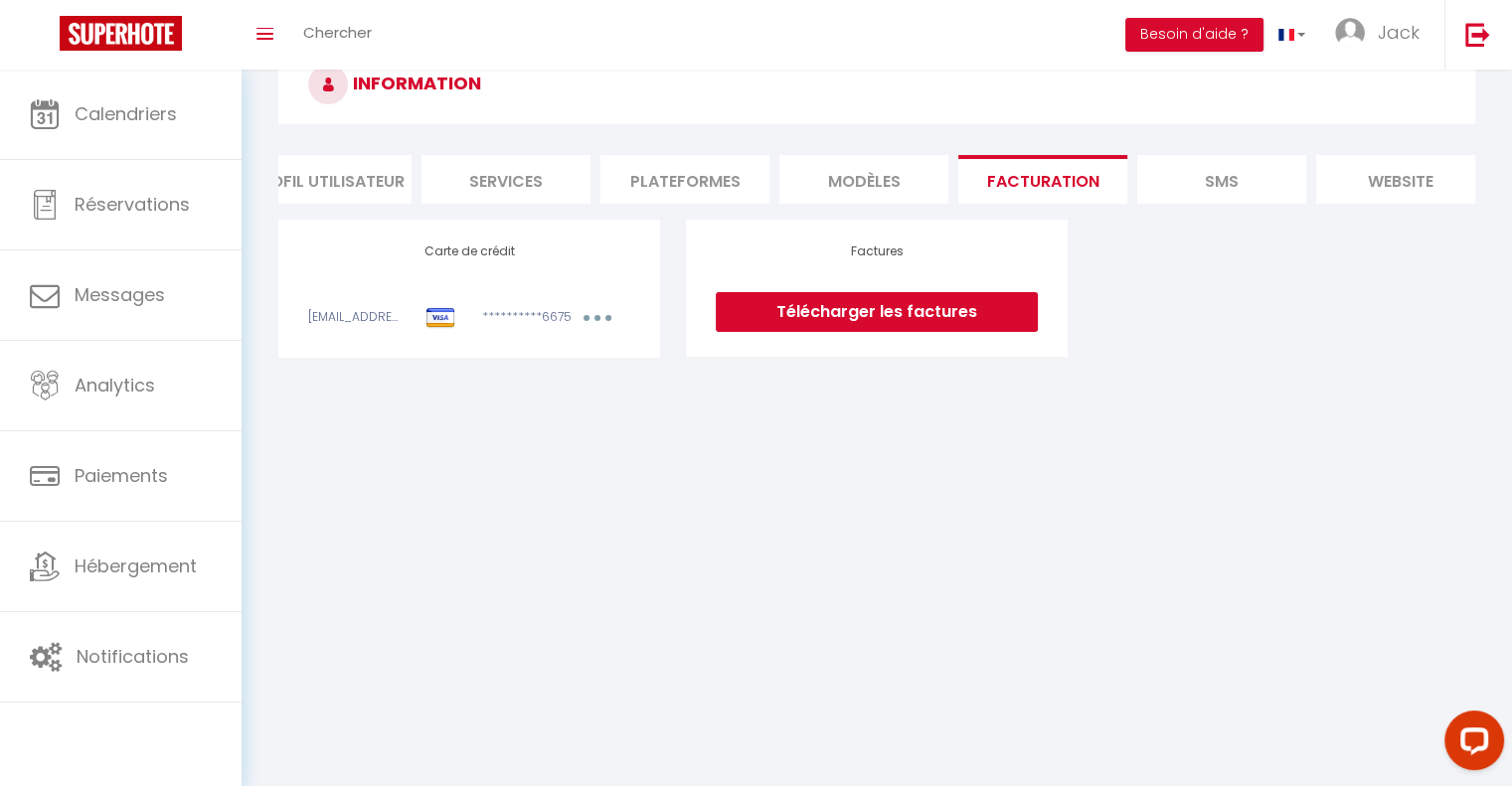 click at bounding box center (597, 320) 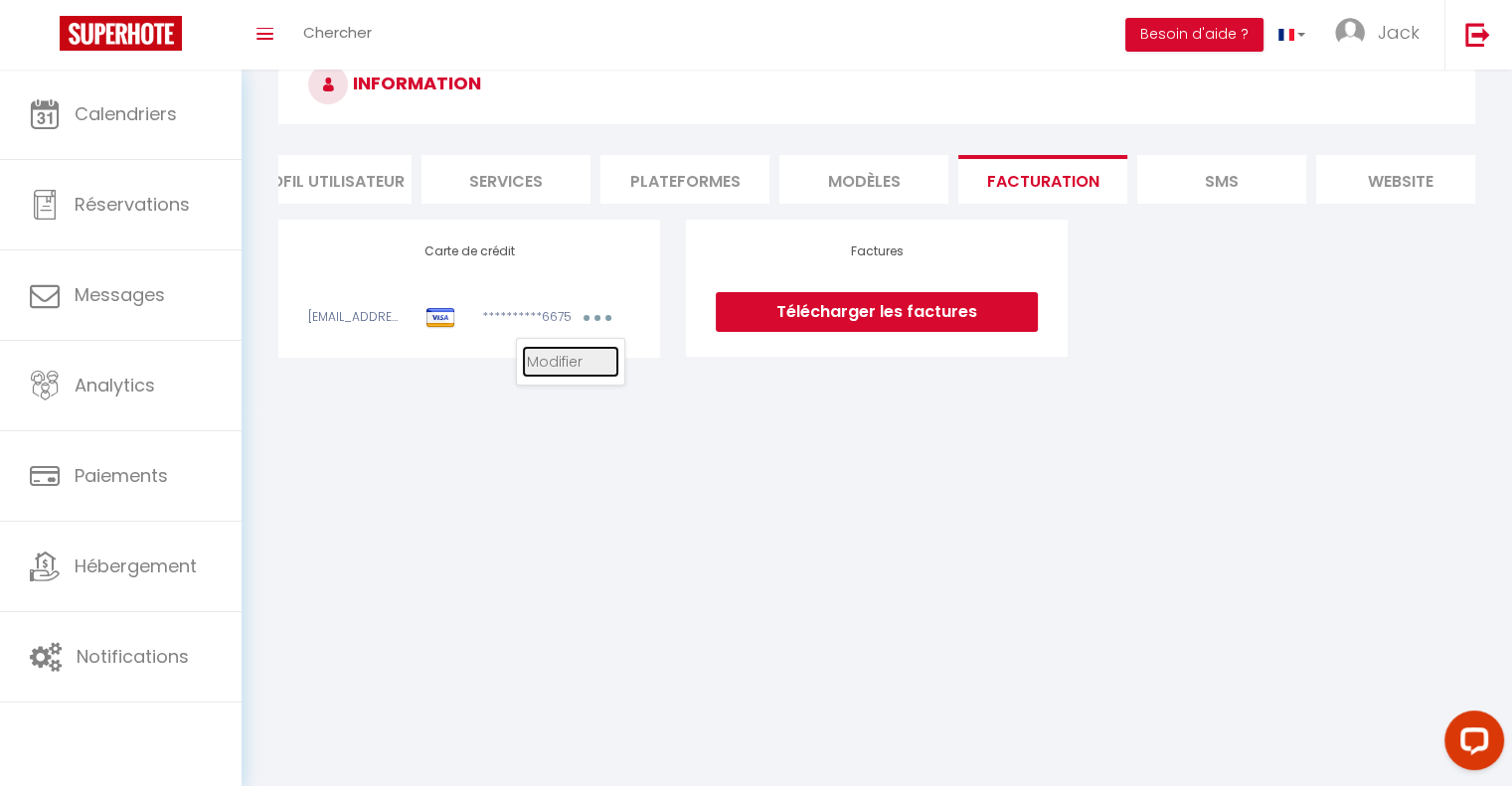 click on "Modifier" at bounding box center (571, 362) 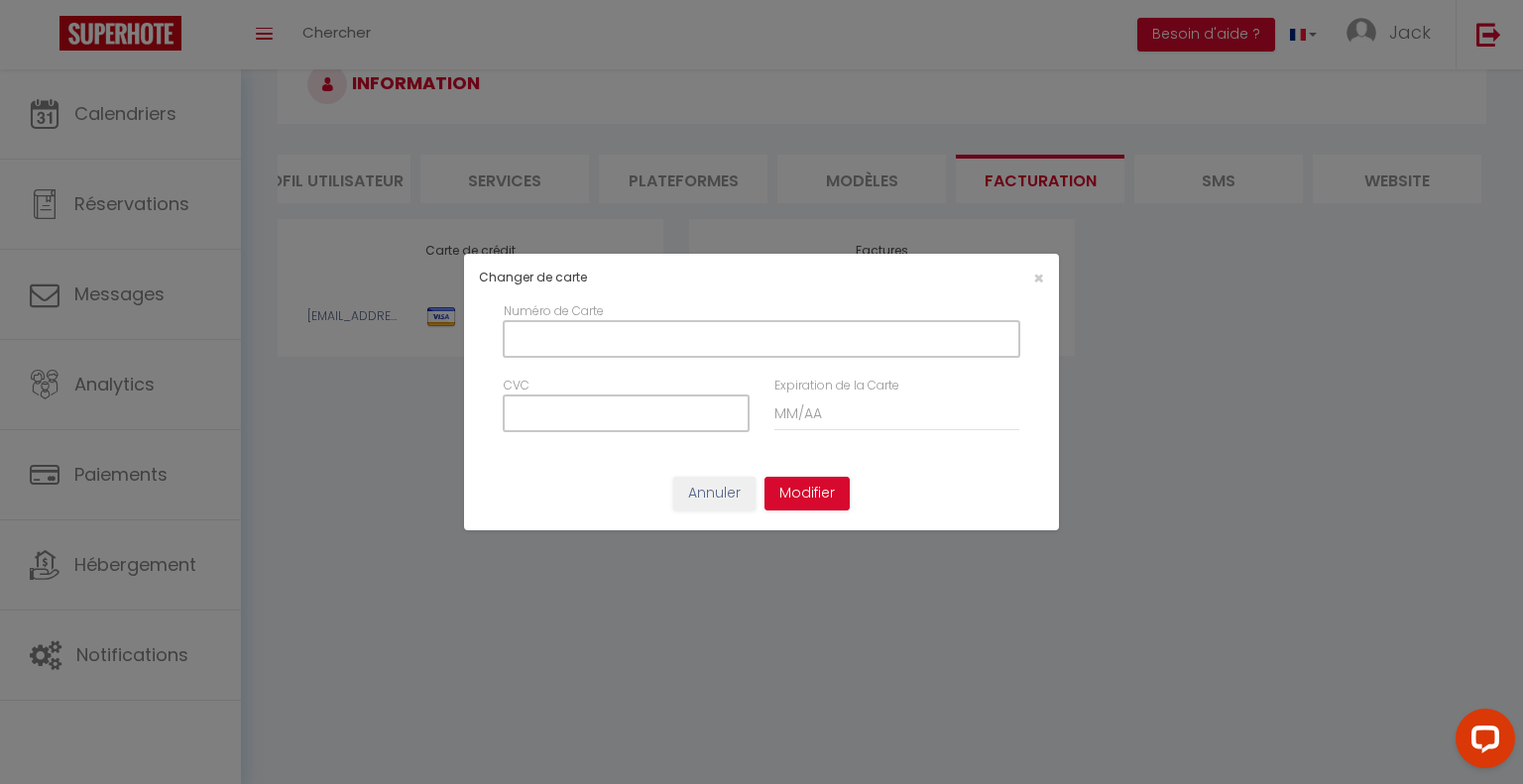 click on "Numéro de Carte" at bounding box center (762, 339) 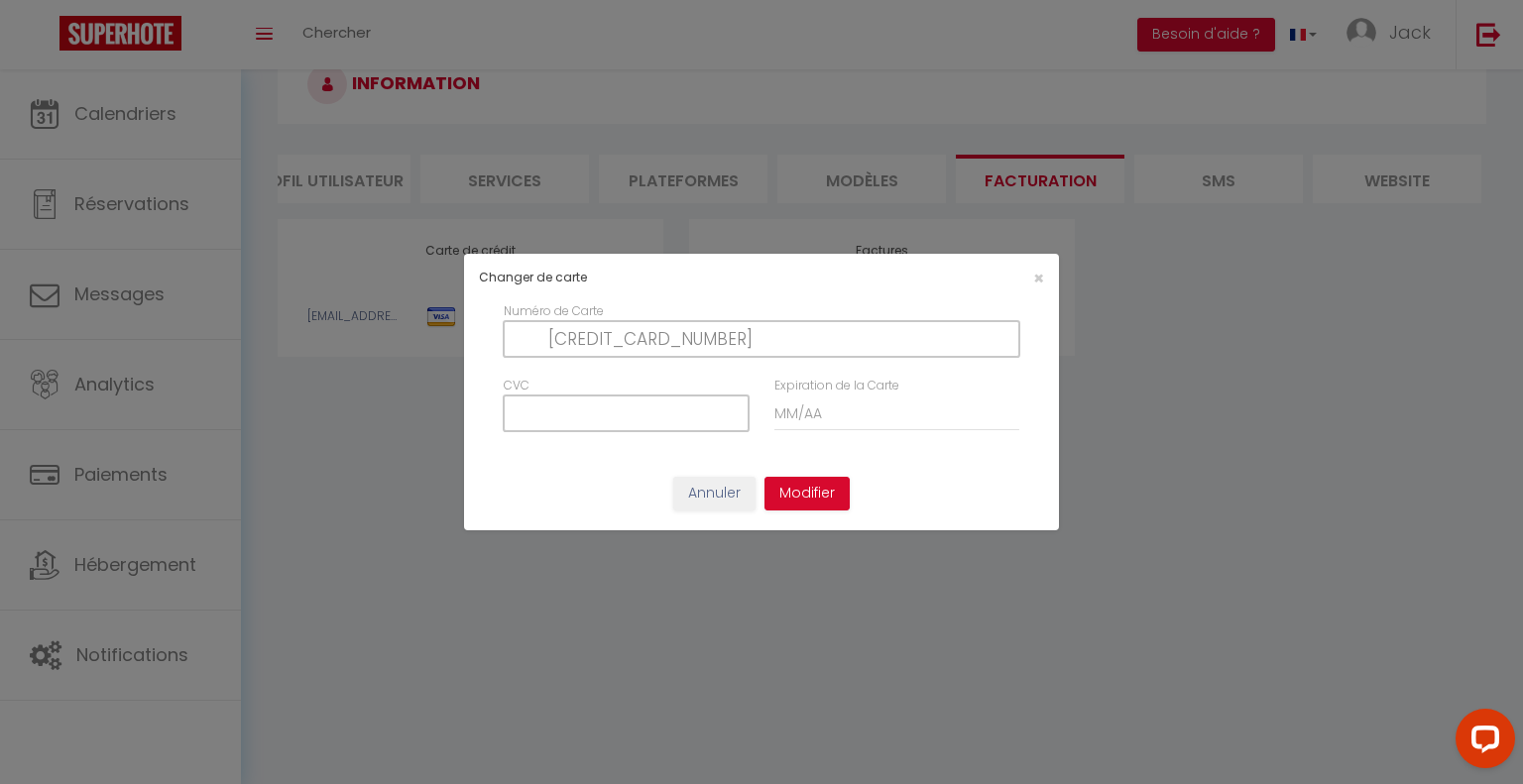type on "[CREDIT_CARD_NUMBER]" 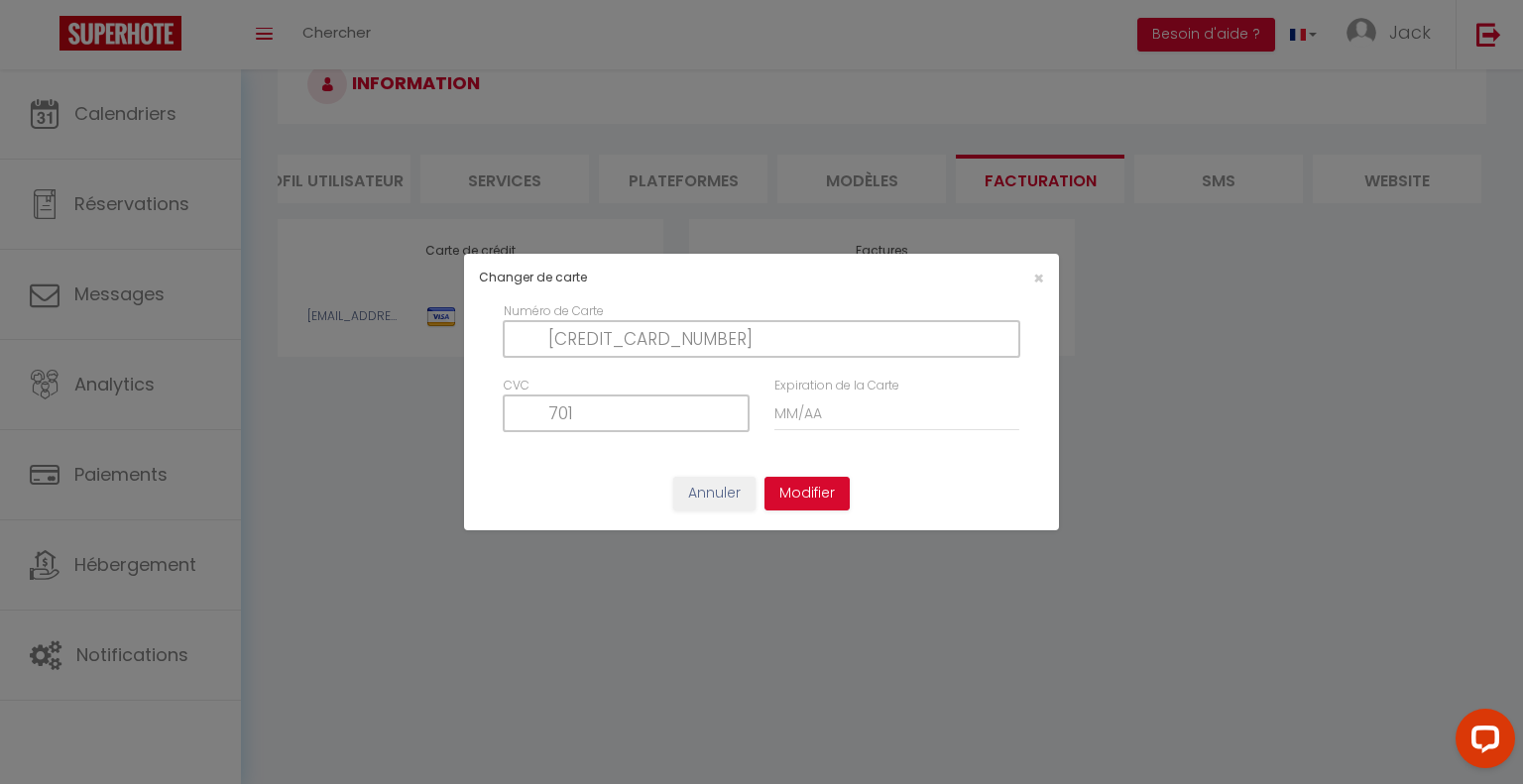 type on "701" 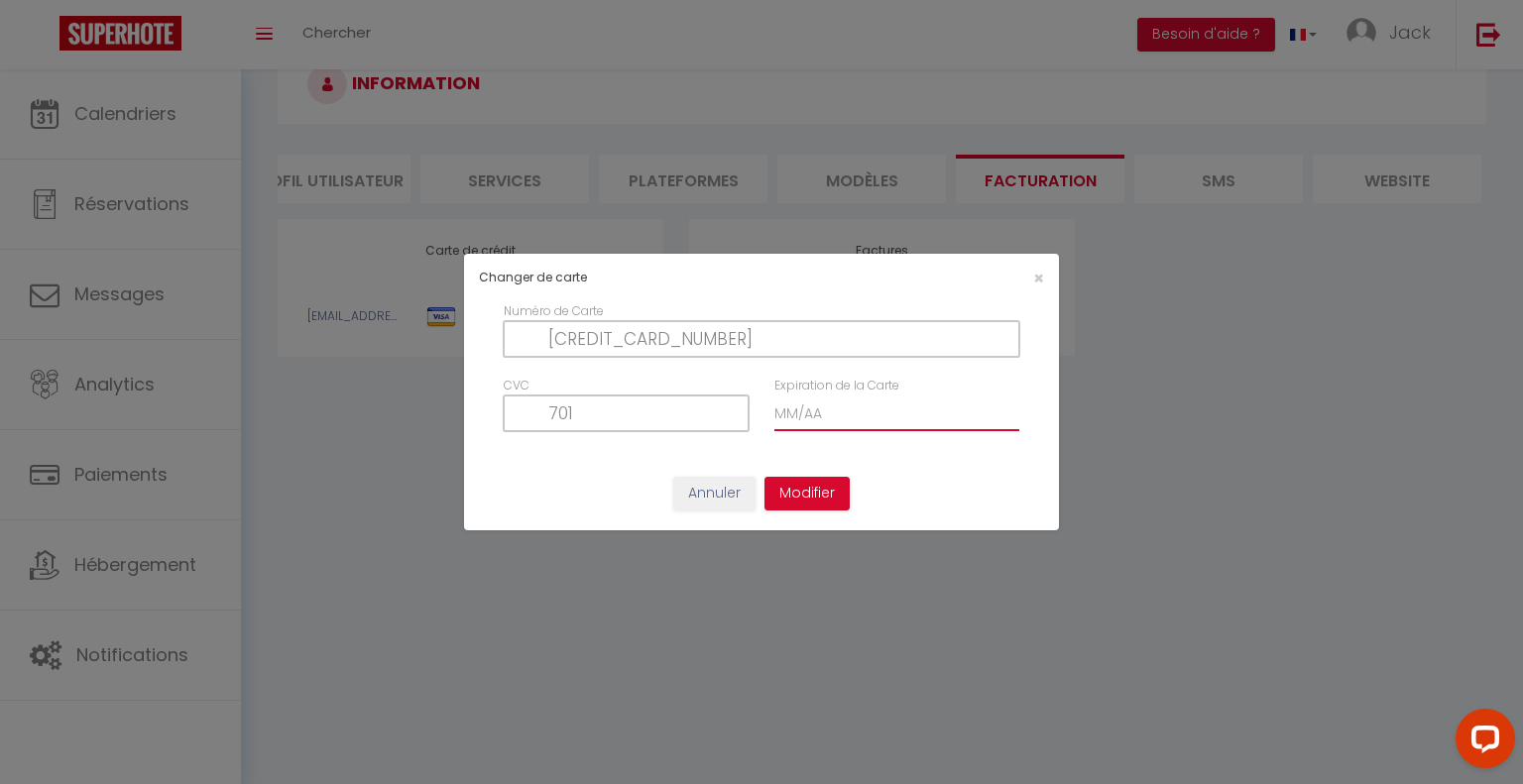 click on "Expiration de la Carte" at bounding box center [896, 413] 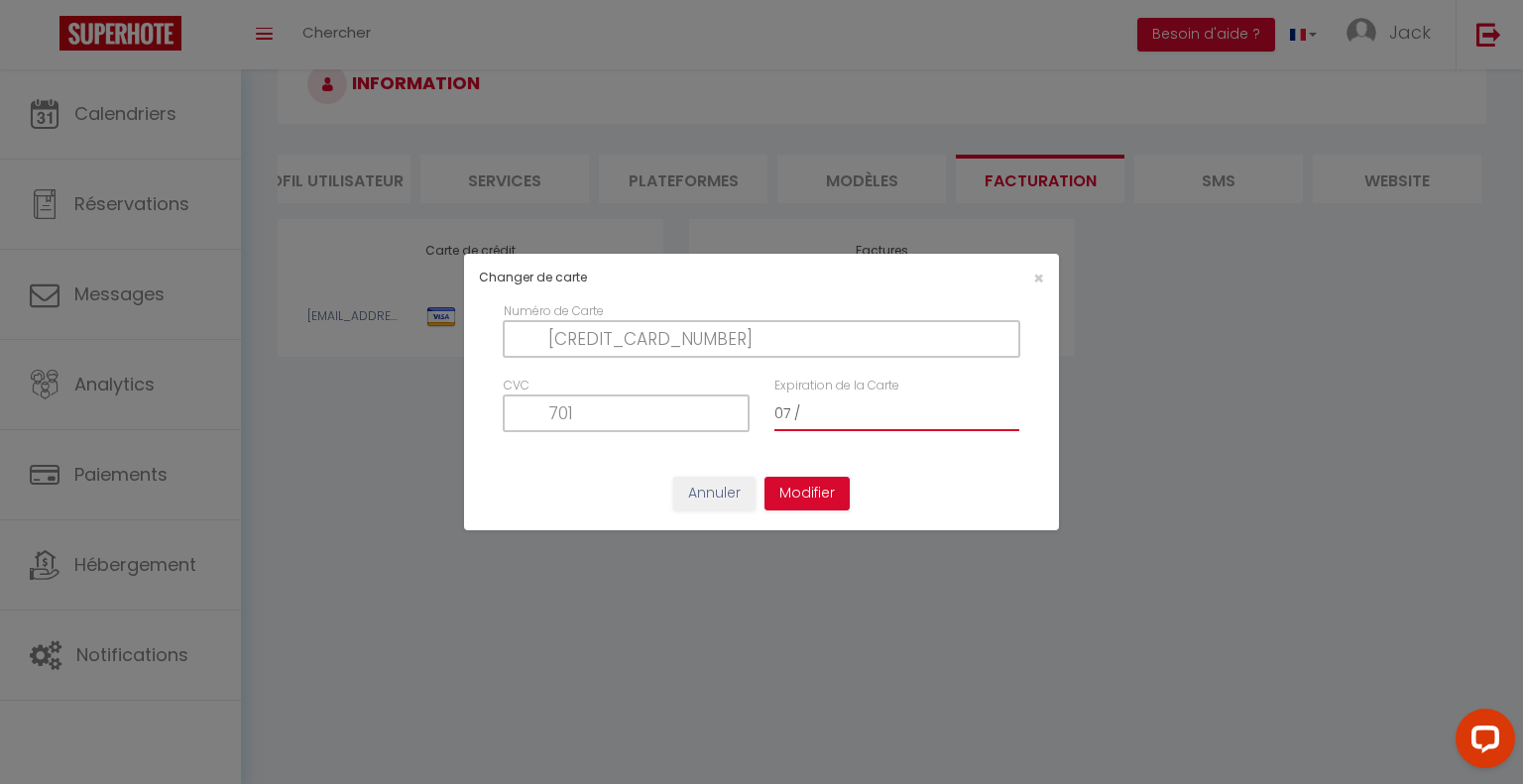 type on "0" 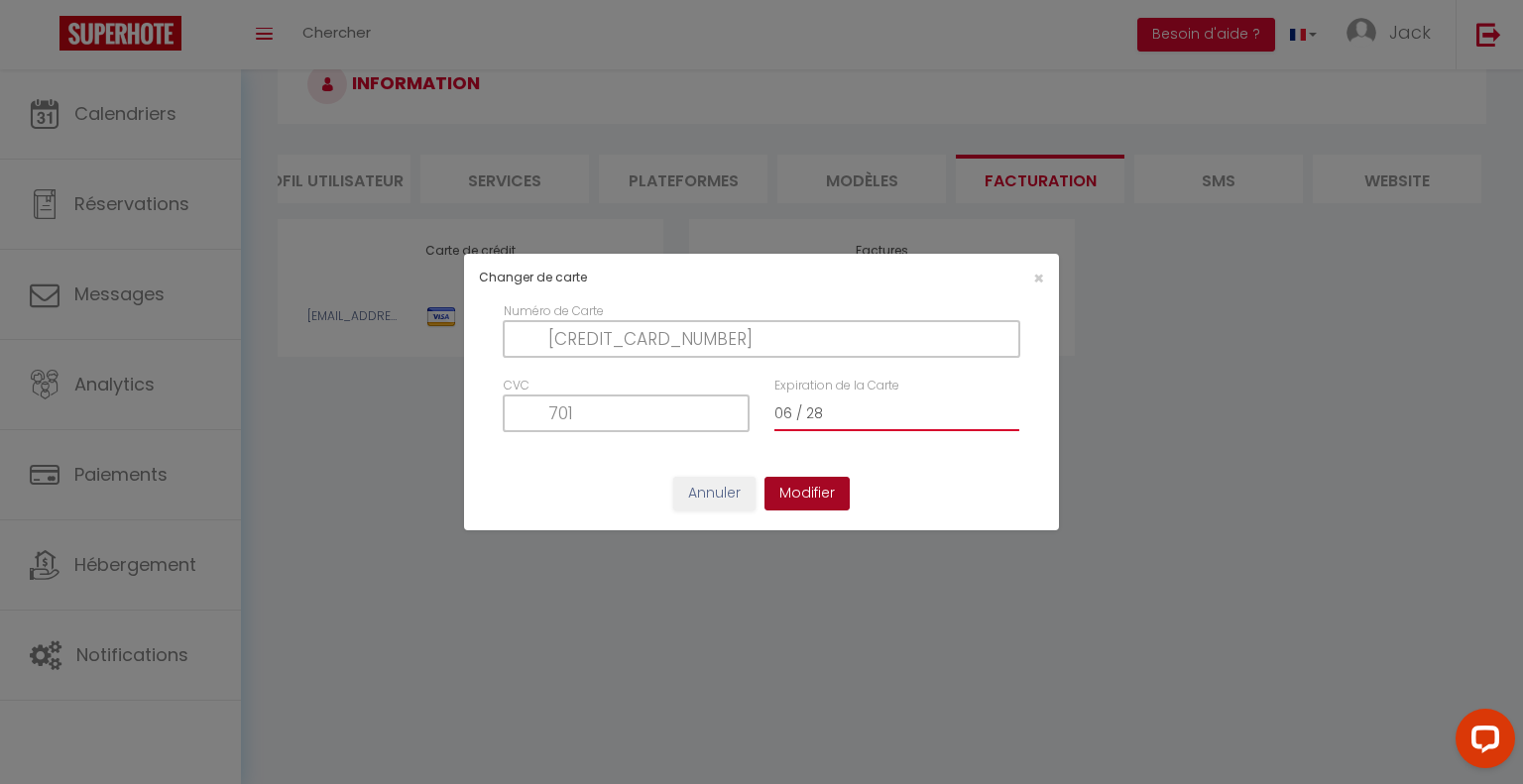 type on "06 / 28" 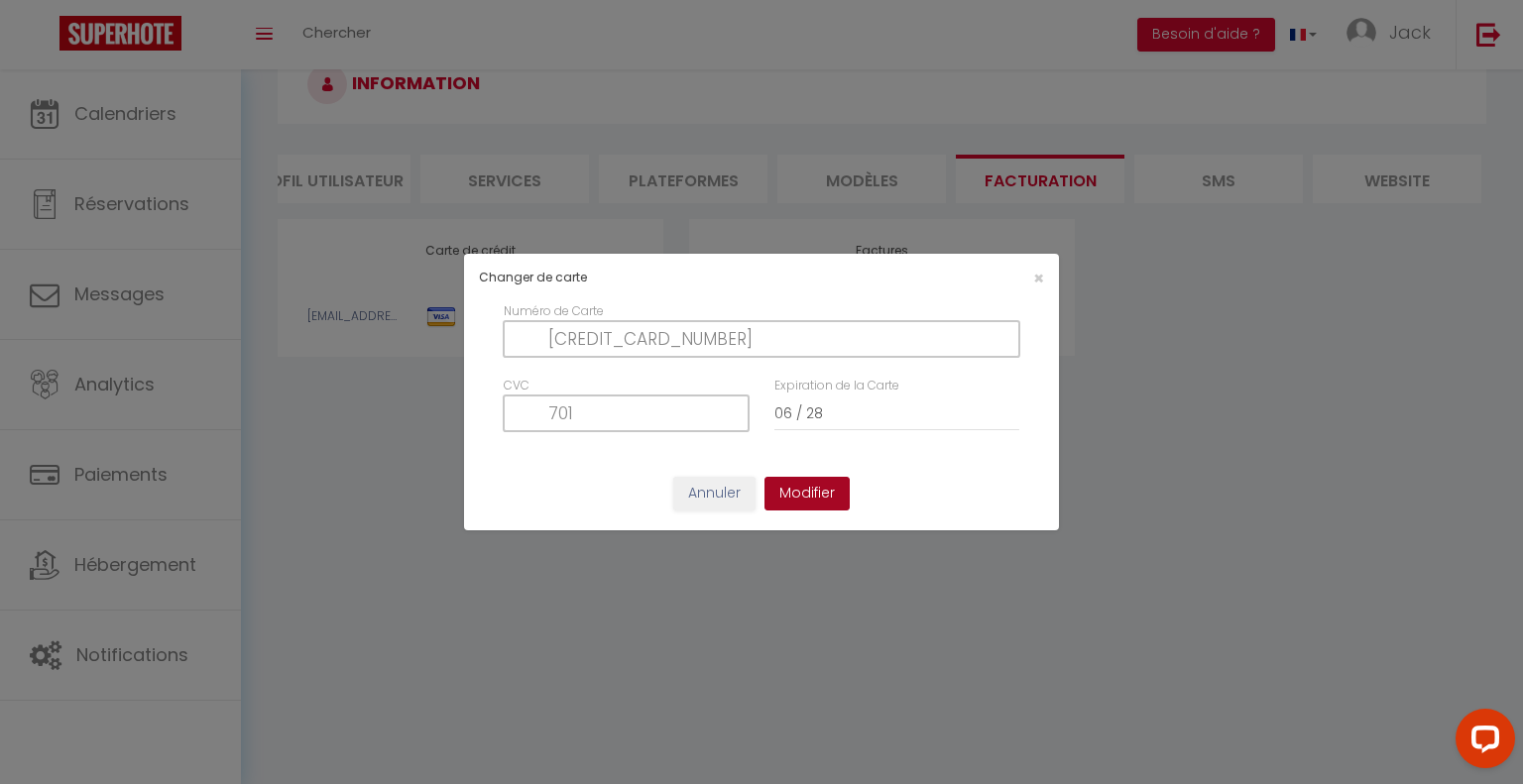 click on "Modifier" at bounding box center (807, 494) 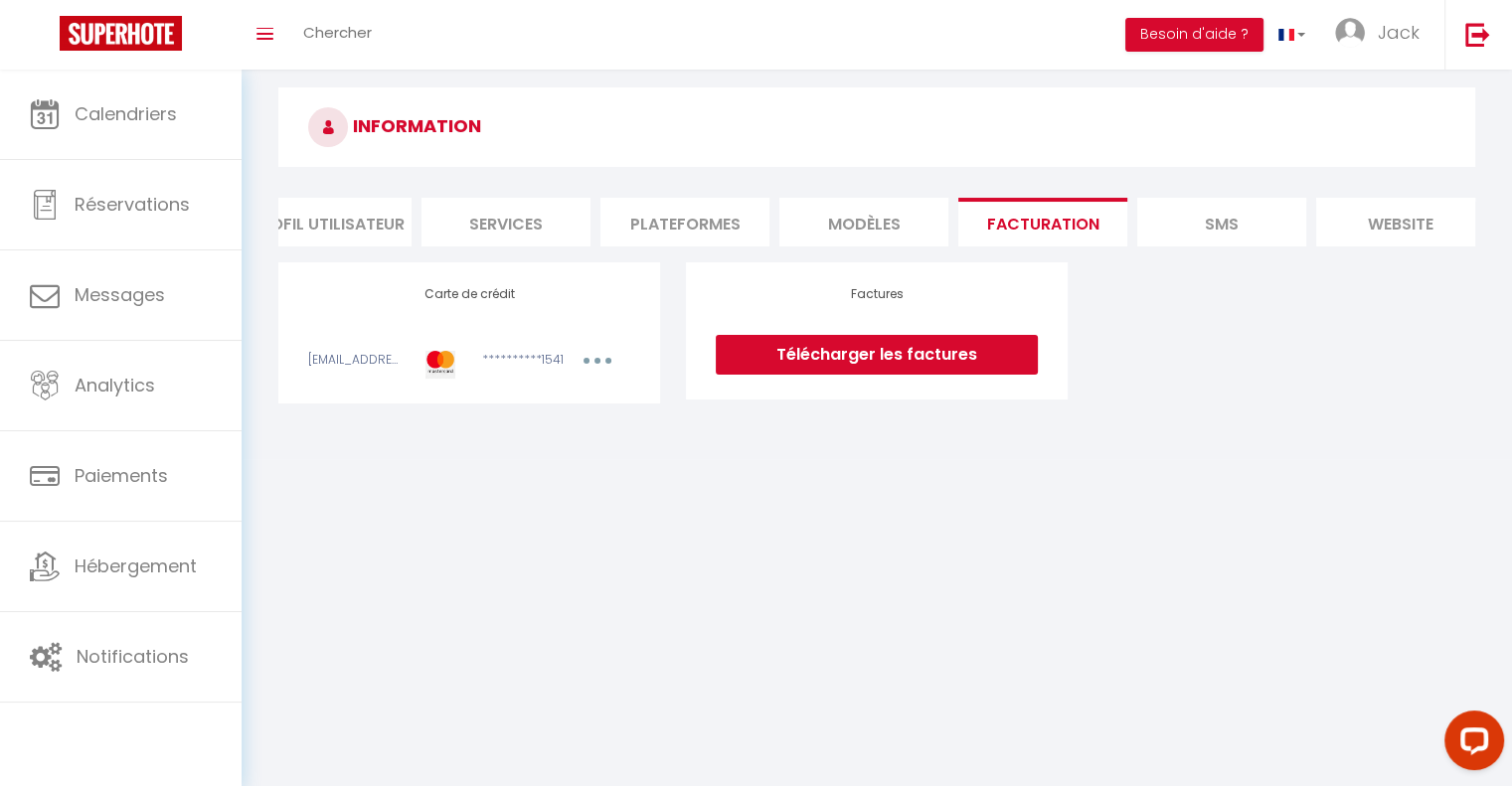 scroll, scrollTop: 0, scrollLeft: 0, axis: both 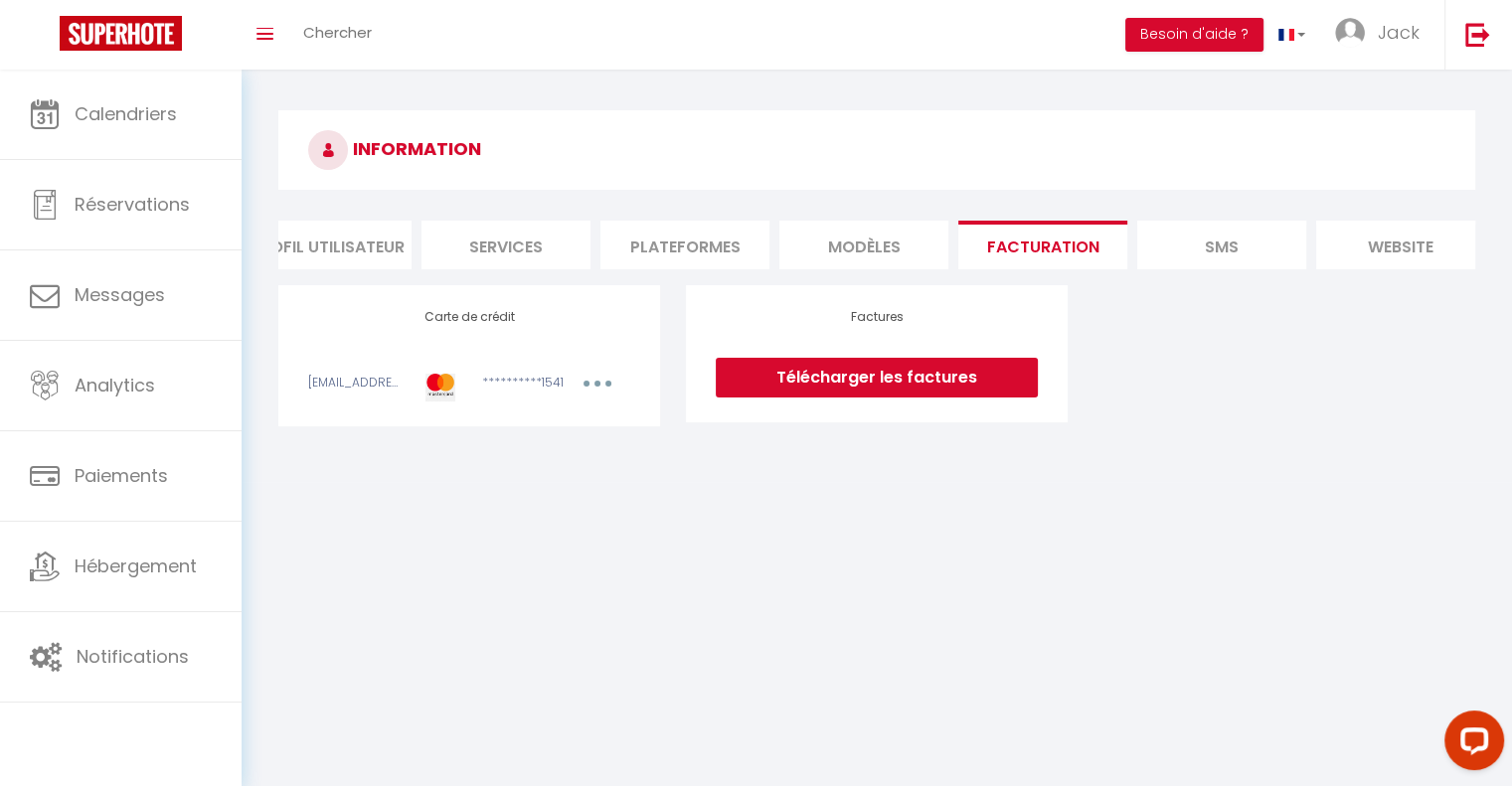 click on "Télécharger les factures" at bounding box center (877, 378) 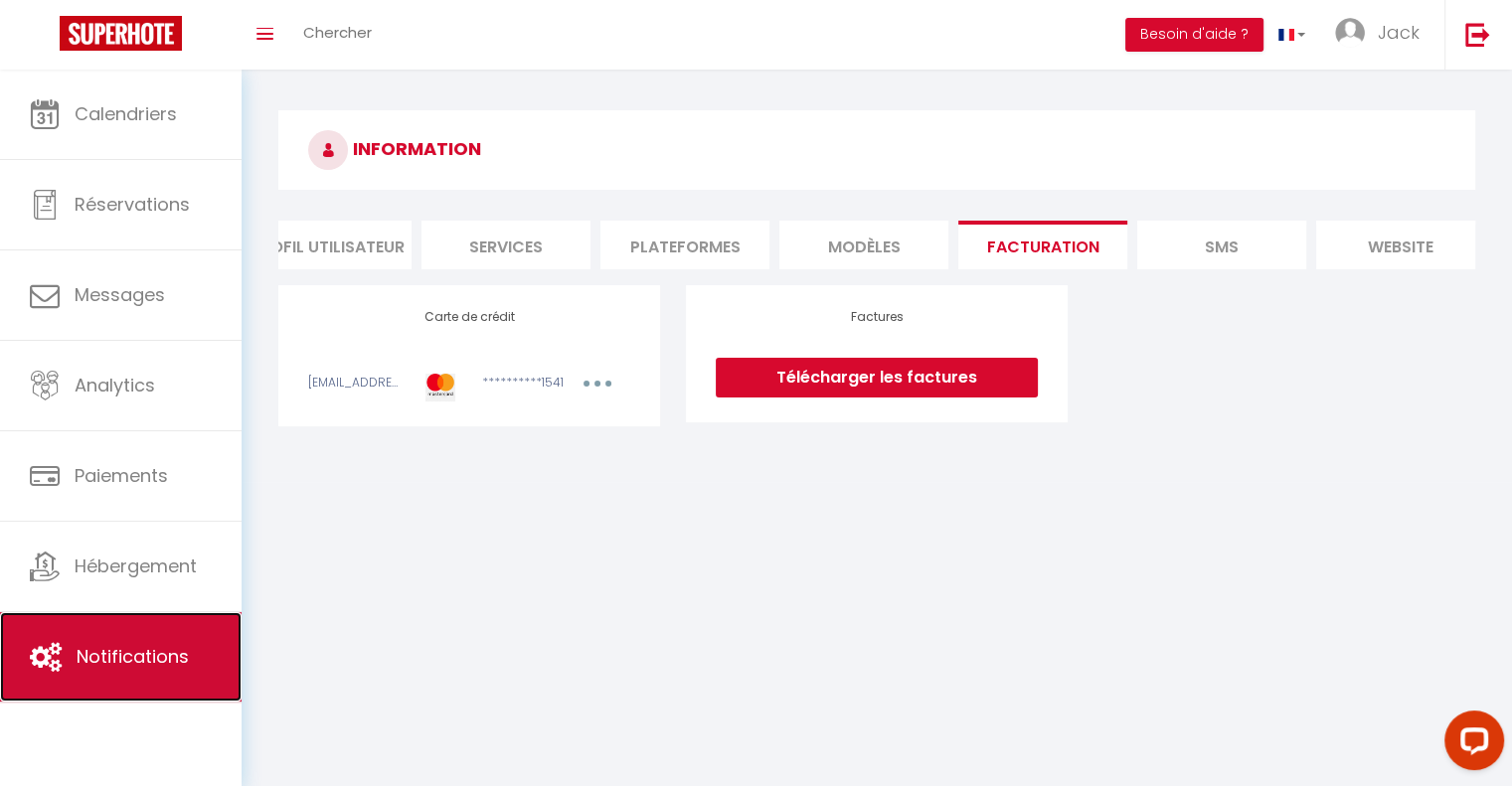 click on "Notifications" at bounding box center (132, 656) 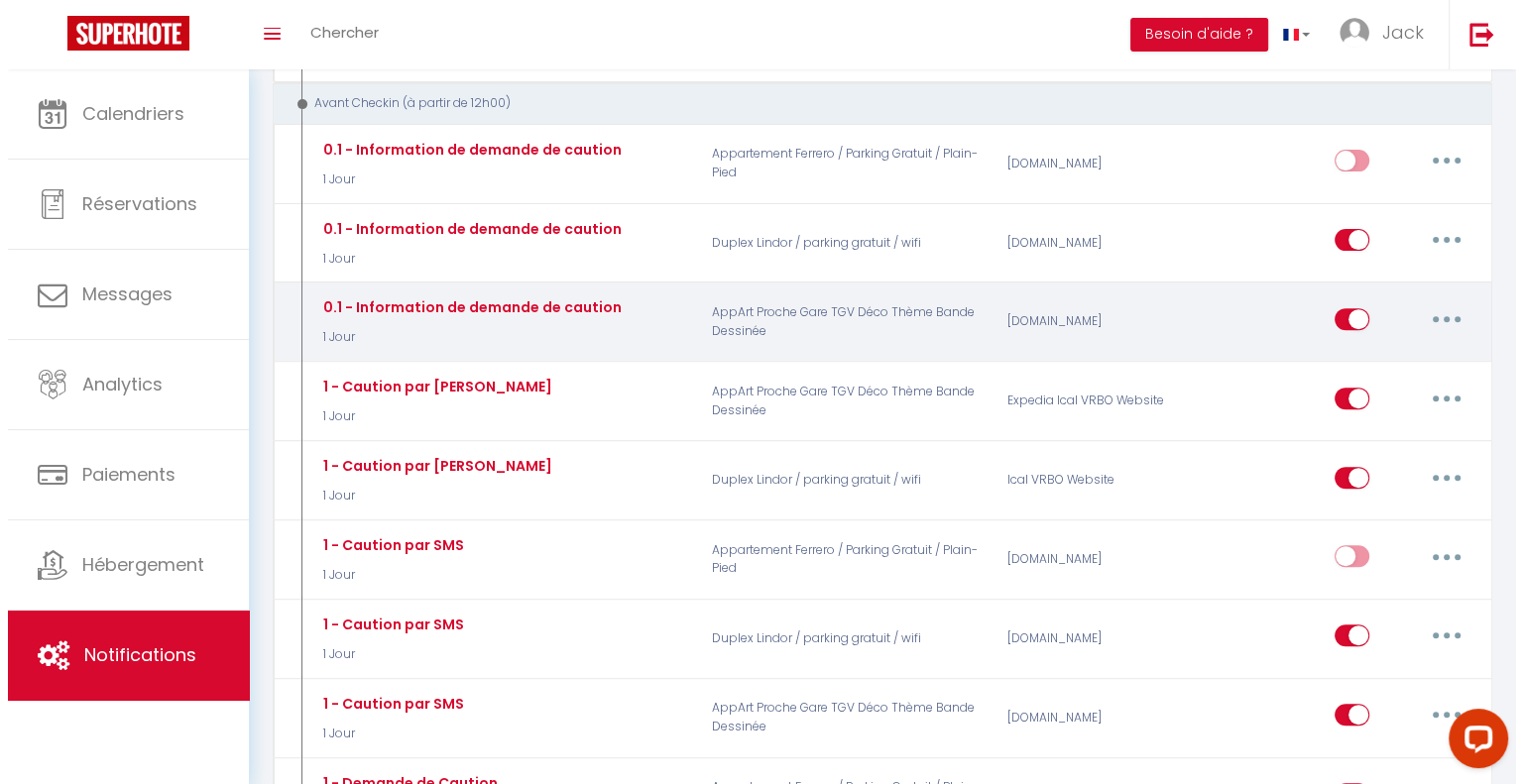 scroll, scrollTop: 694, scrollLeft: 0, axis: vertical 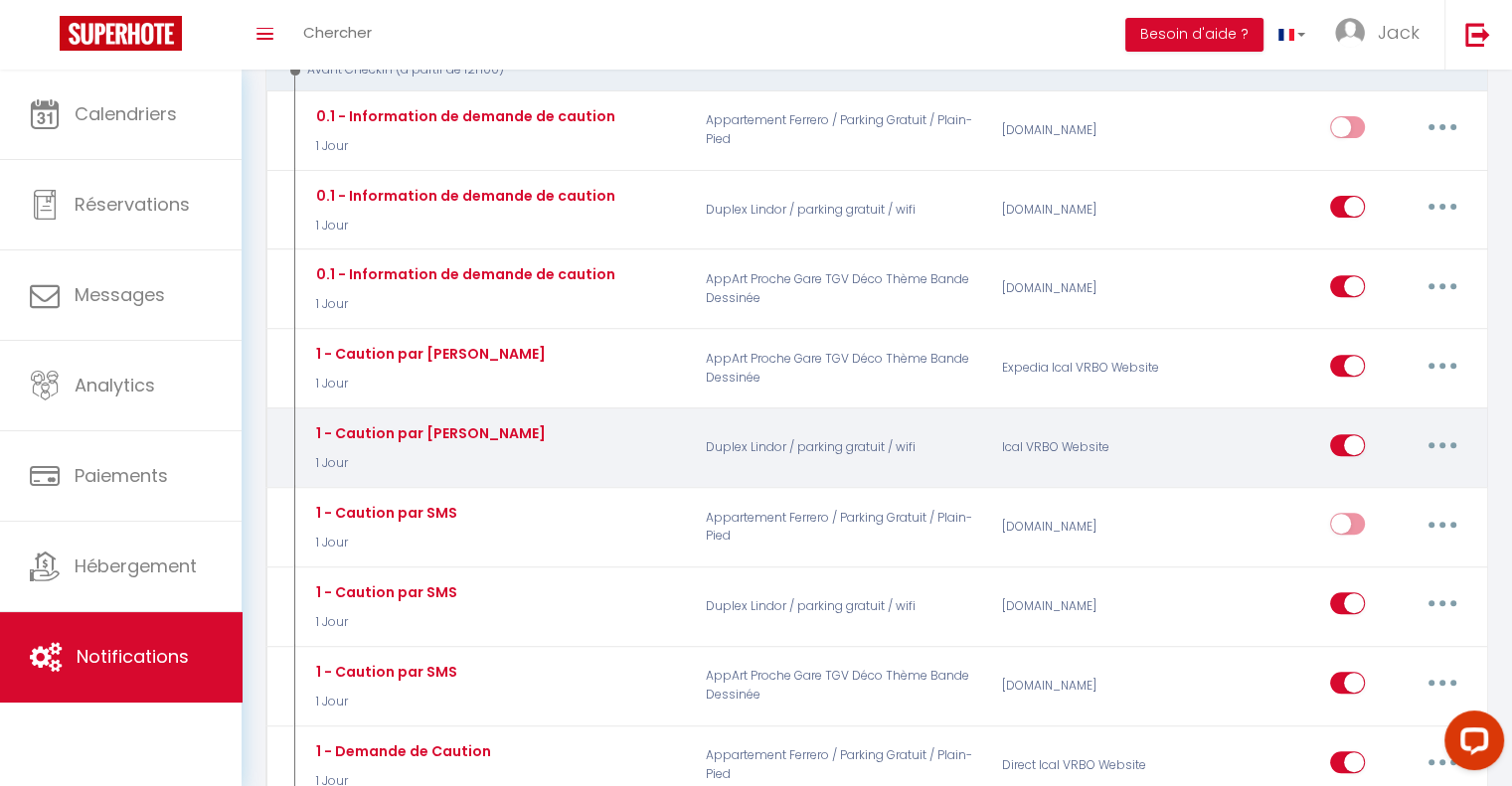 click at bounding box center (1442, 445) 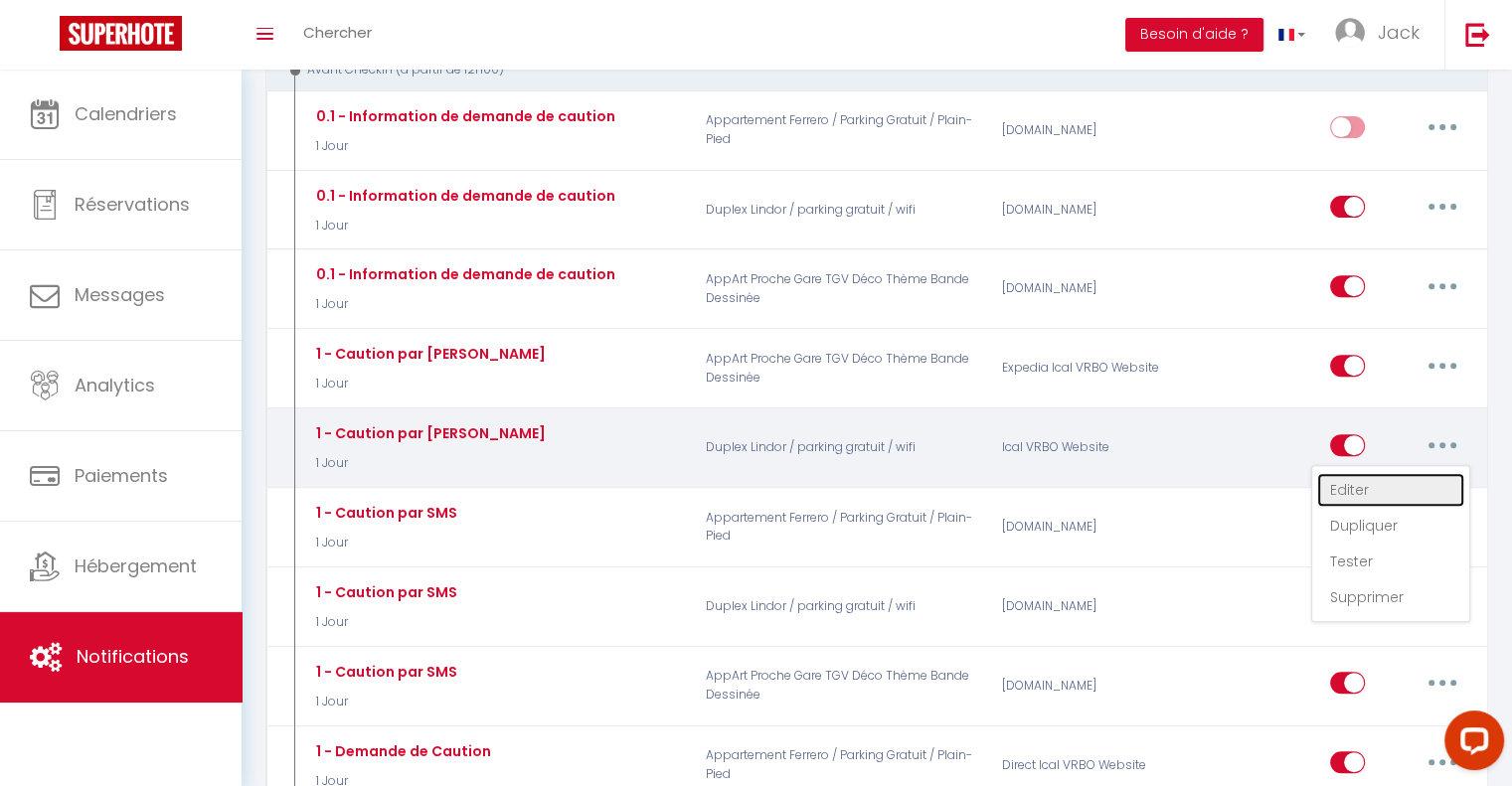 click on "Editer" at bounding box center [1391, 490] 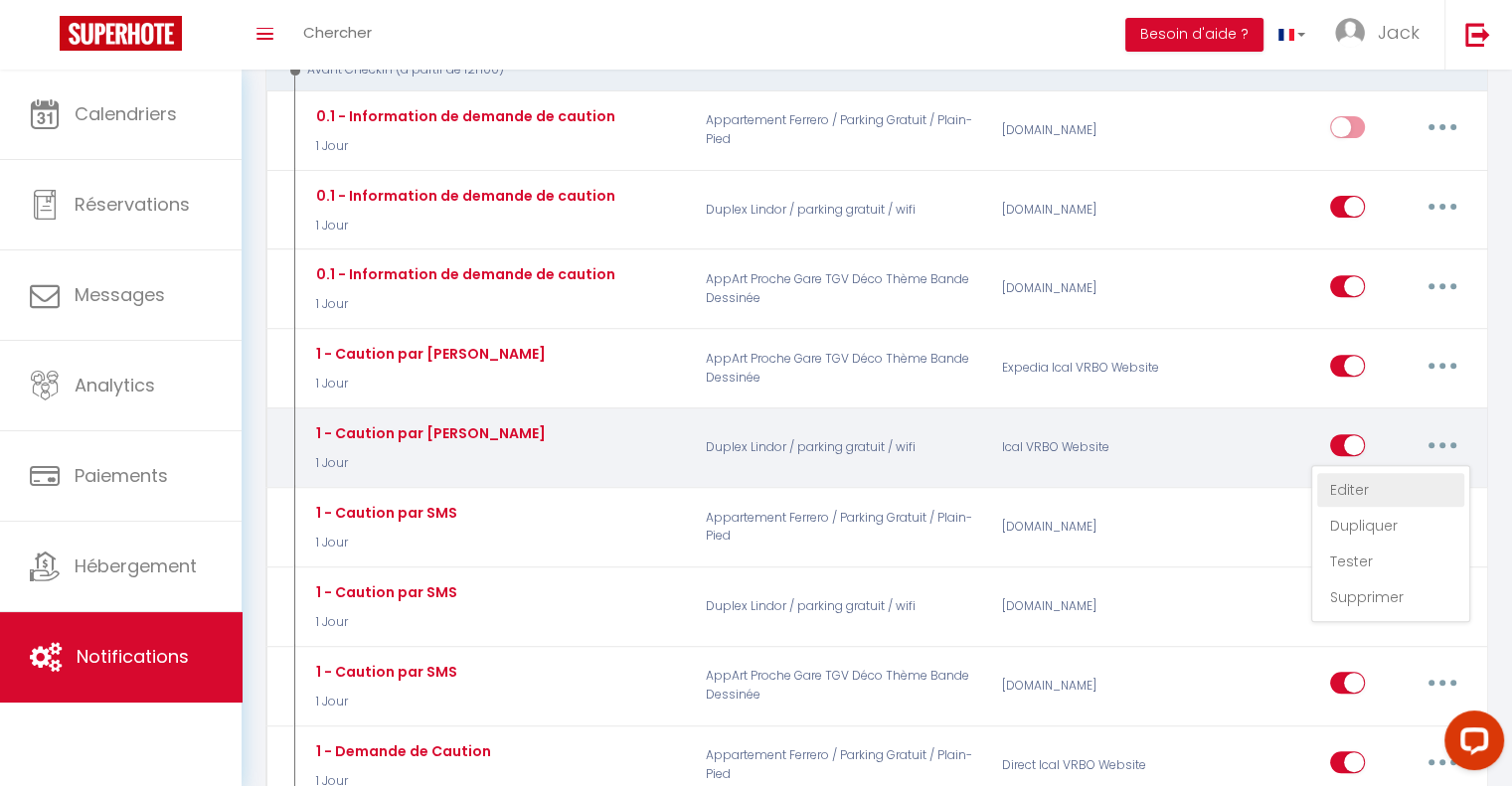 type on "1 - Caution par [PERSON_NAME]" 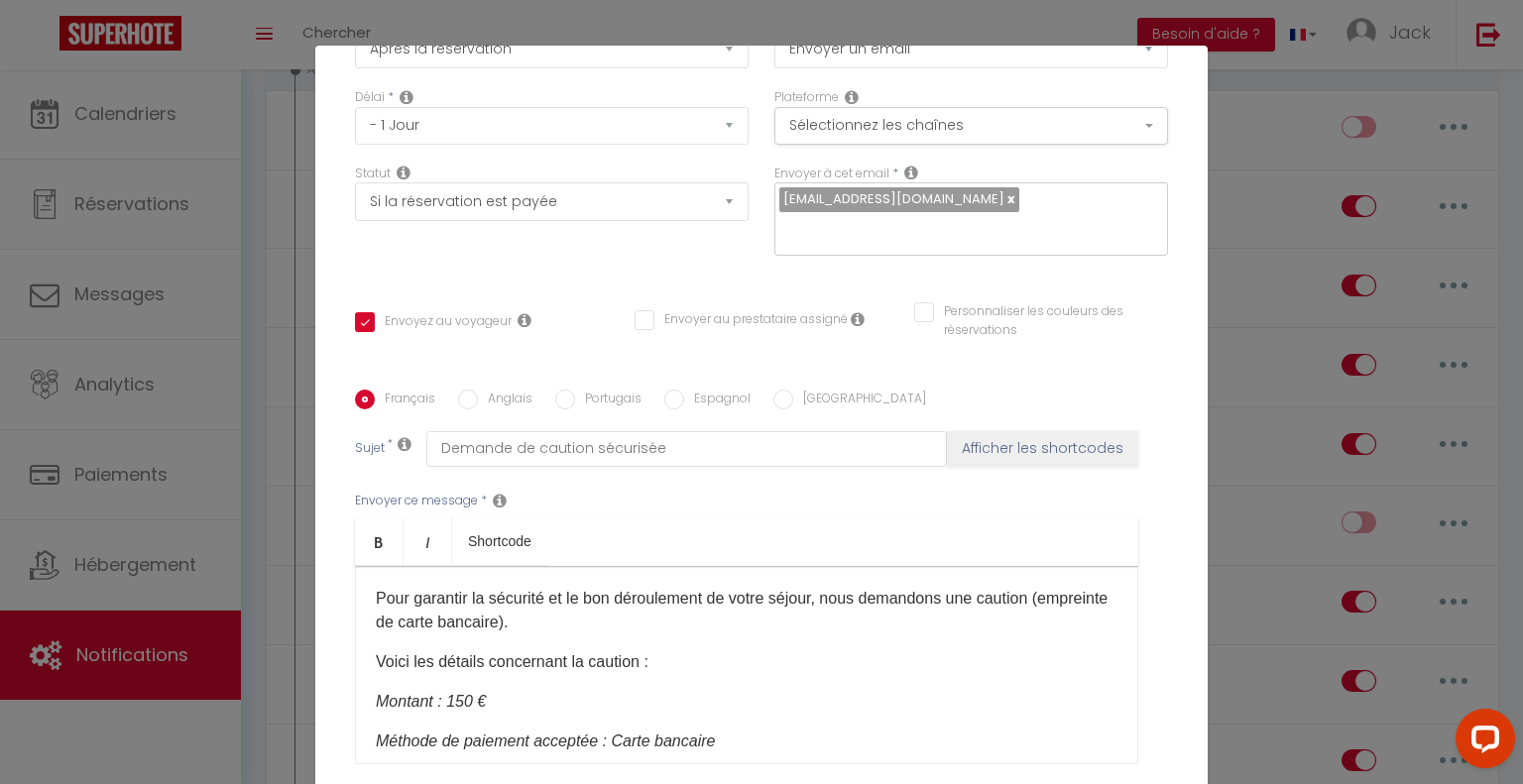 scroll, scrollTop: 297, scrollLeft: 0, axis: vertical 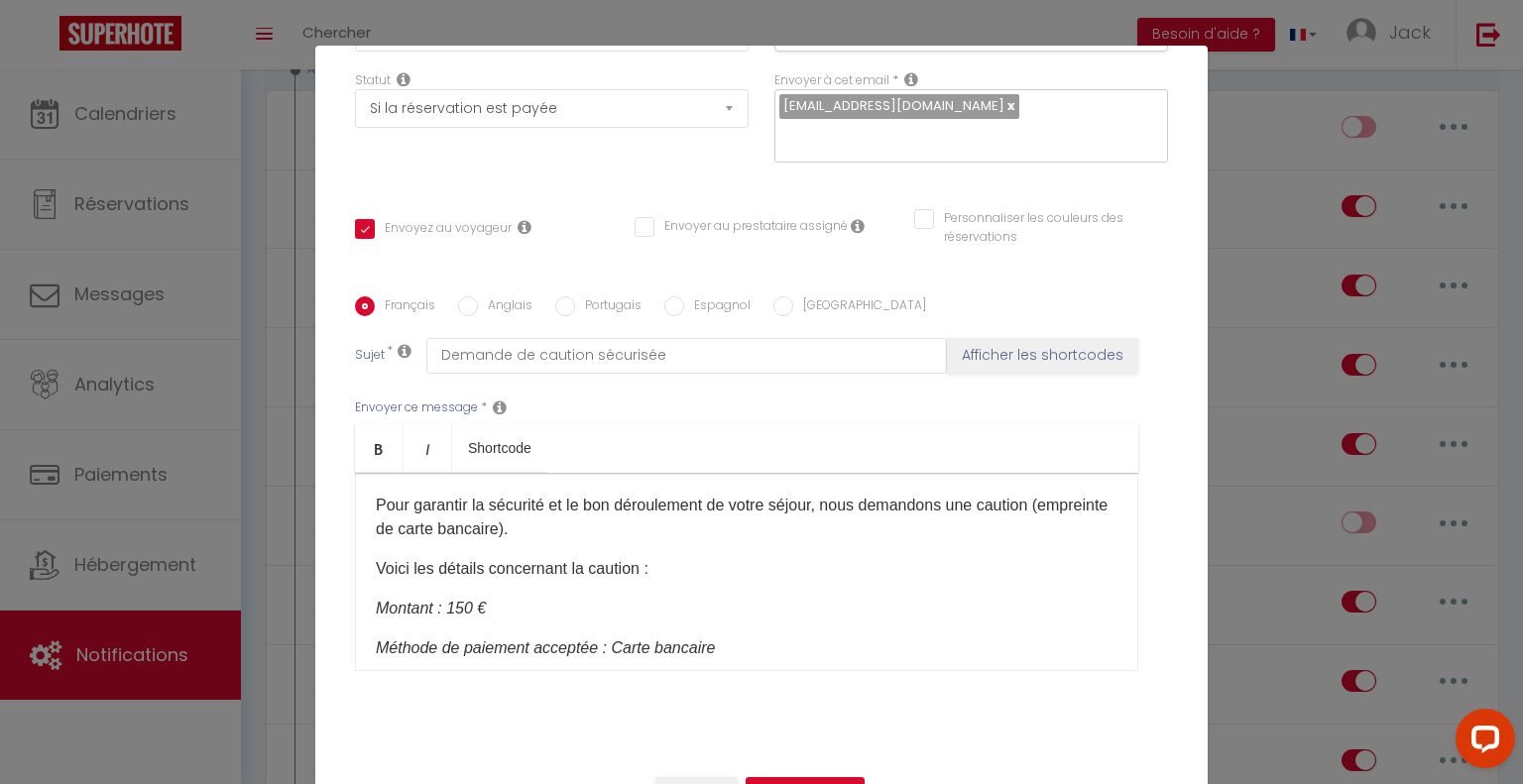 click on "Modifier la notification   ×   Titre   *     1 - Caution par Messagerie   Pour cet hébergement
Sélectionner les hébergements
Tous les apparts
Autres
AppArt Proche Gare TGV Déco Thème Bande Dessinée
Appartement Ferrero / Parking Gratuit / Plain-Pied
Duplex Lindor / parking gratuit / wifi
Lorsque cet événement se produit   *      Après la réservation   Avant Checkin (à partir de 12h00)   Après Checkin (à partir de 12h00)   Avant Checkout (à partir de 12h00)   Après Checkout (à partir de 12h00)   Température   Co2   [MEDICAL_DATA] sonore   Après visualisation lien paiement   Après Paiement Lien KO      *" at bounding box center [762, 392] 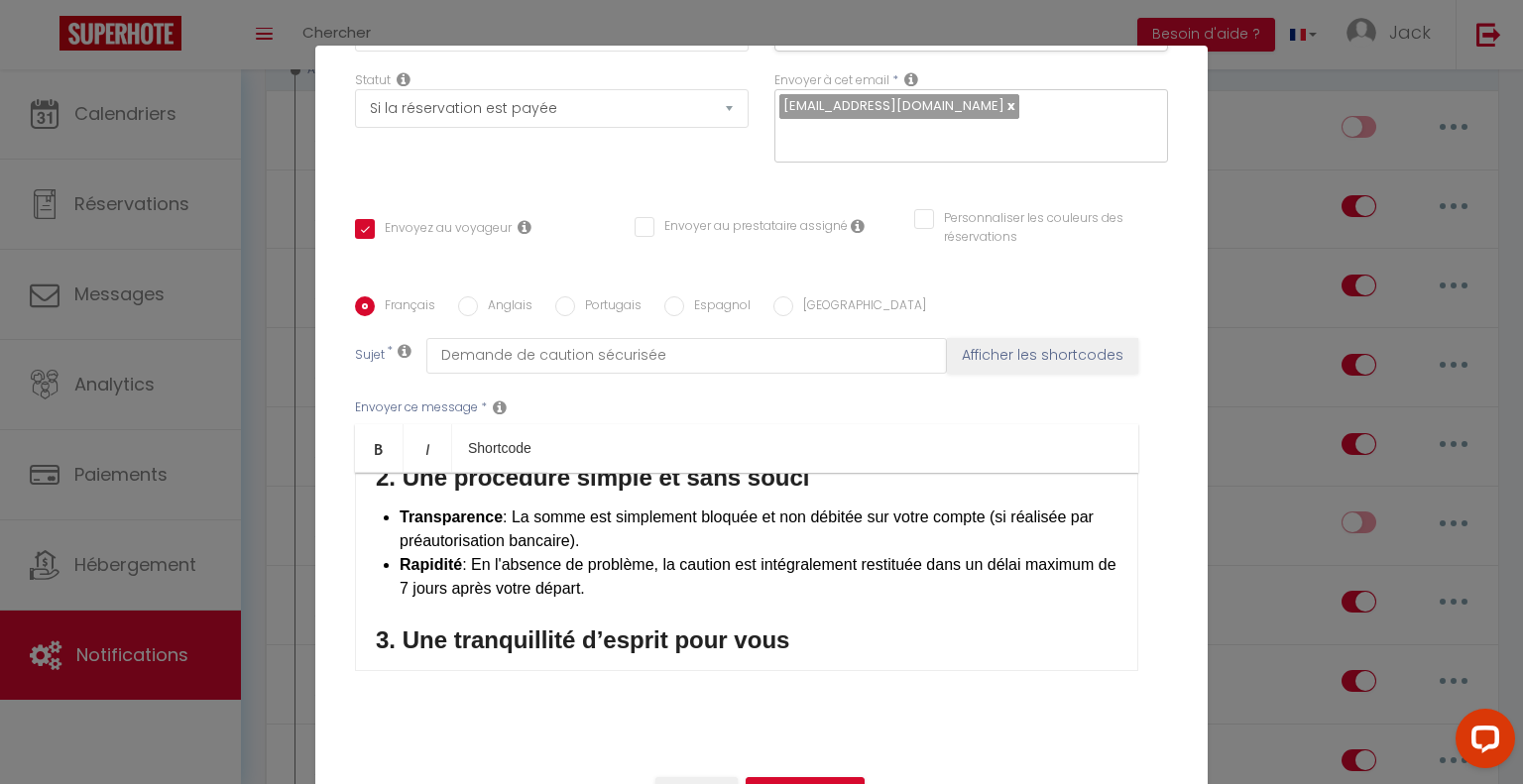 scroll, scrollTop: 694, scrollLeft: 0, axis: vertical 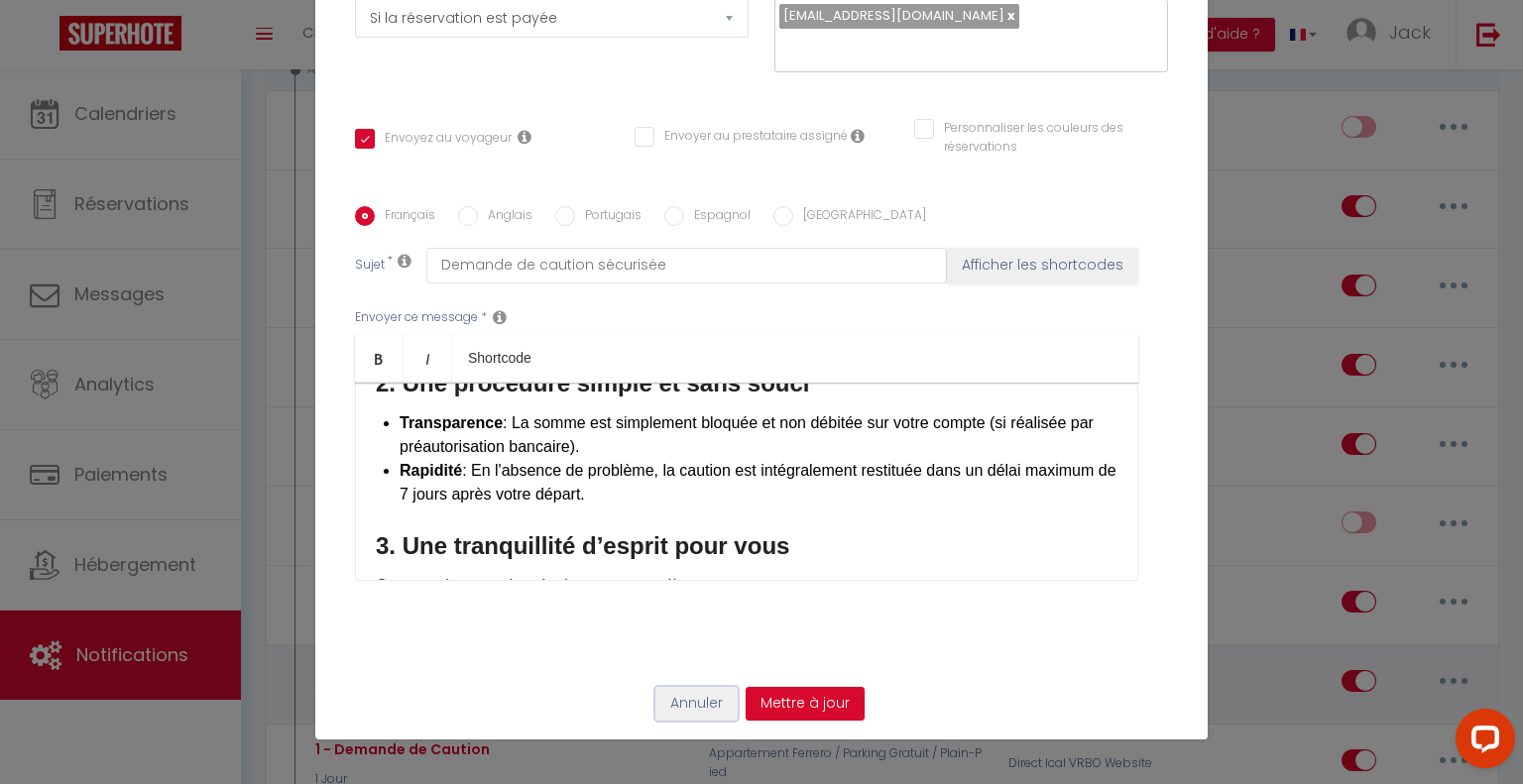click on "Annuler" at bounding box center [696, 704] 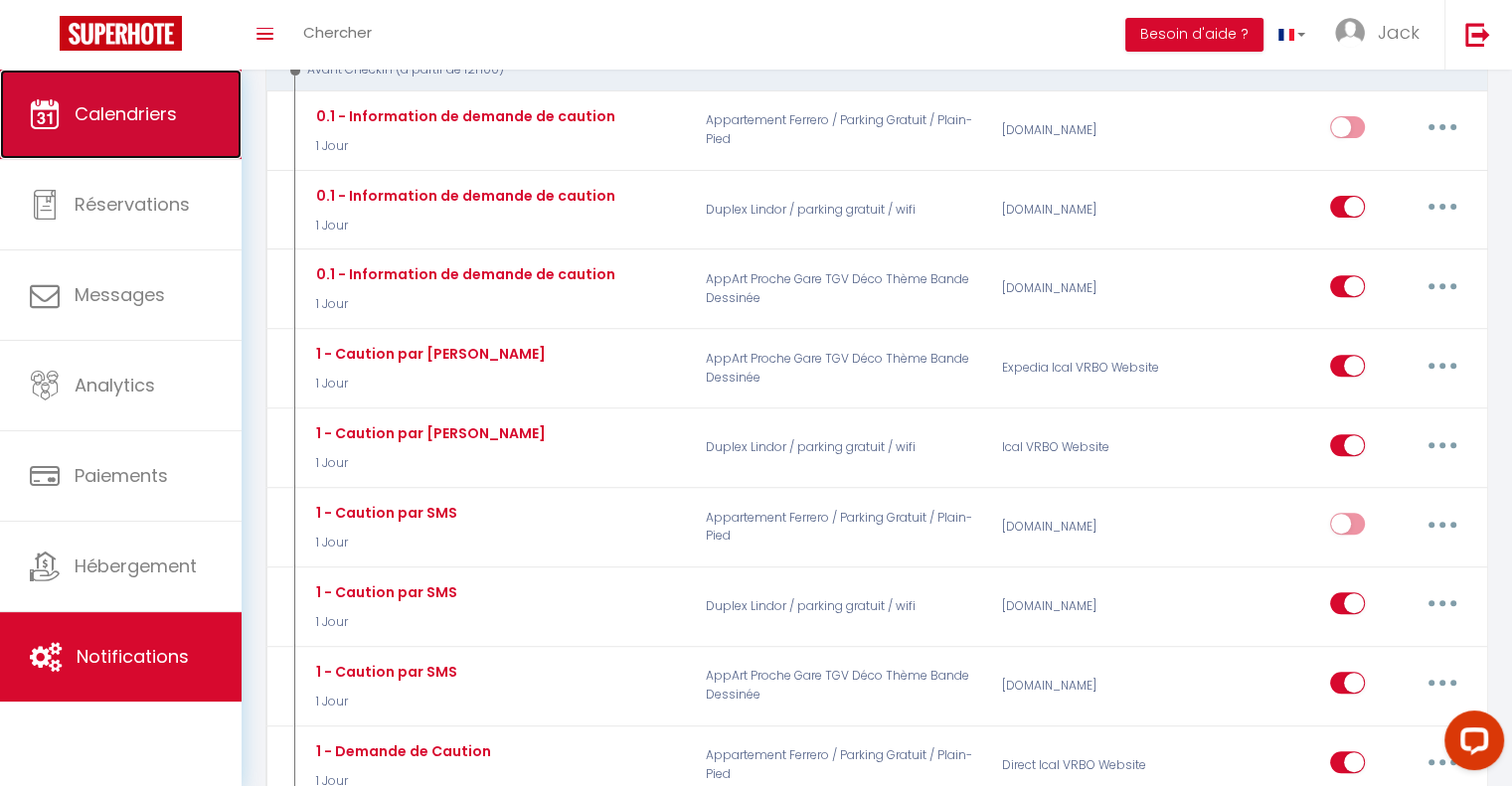 click on "Calendriers" at bounding box center (125, 113) 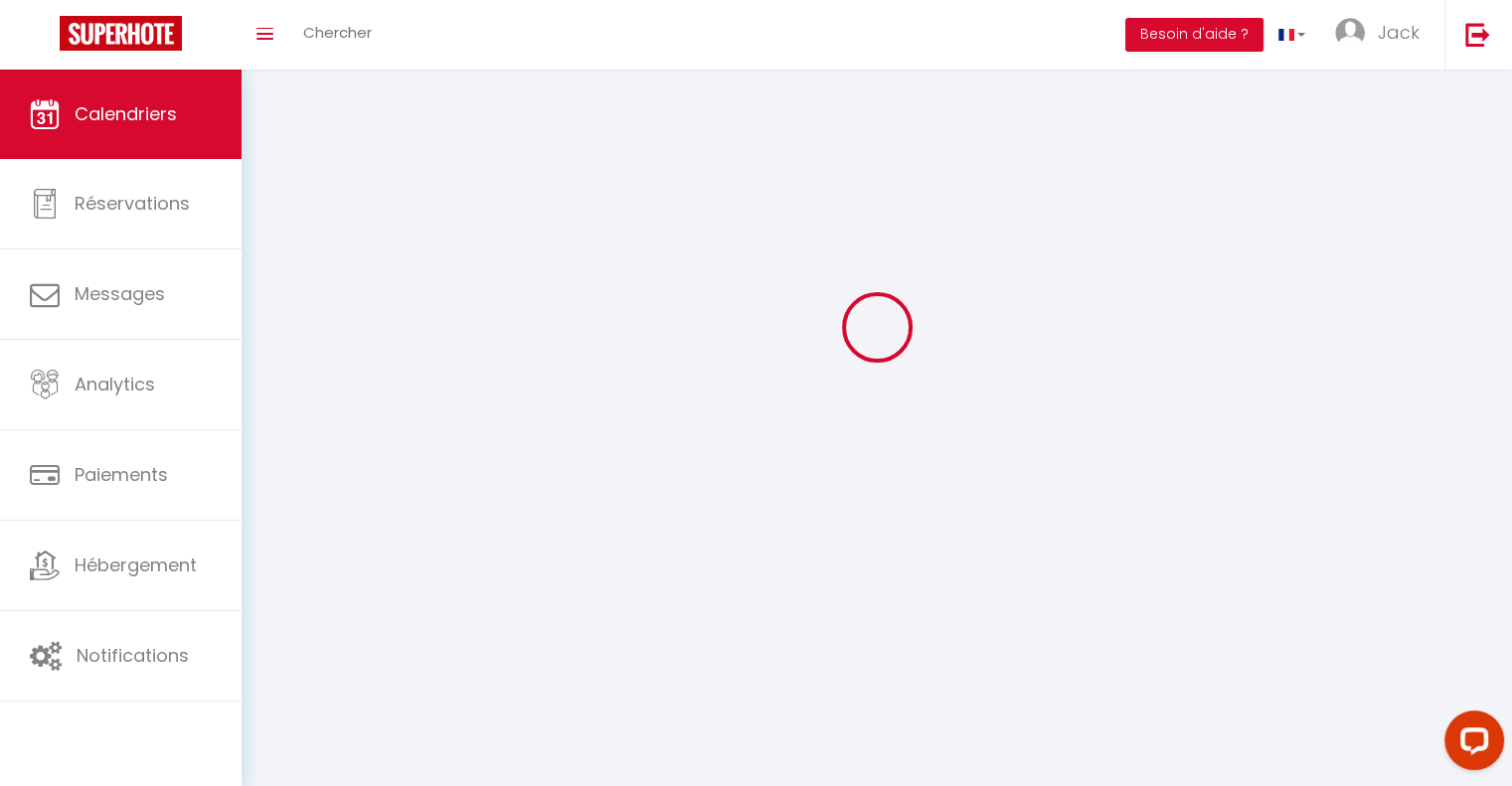 scroll, scrollTop: 0, scrollLeft: 0, axis: both 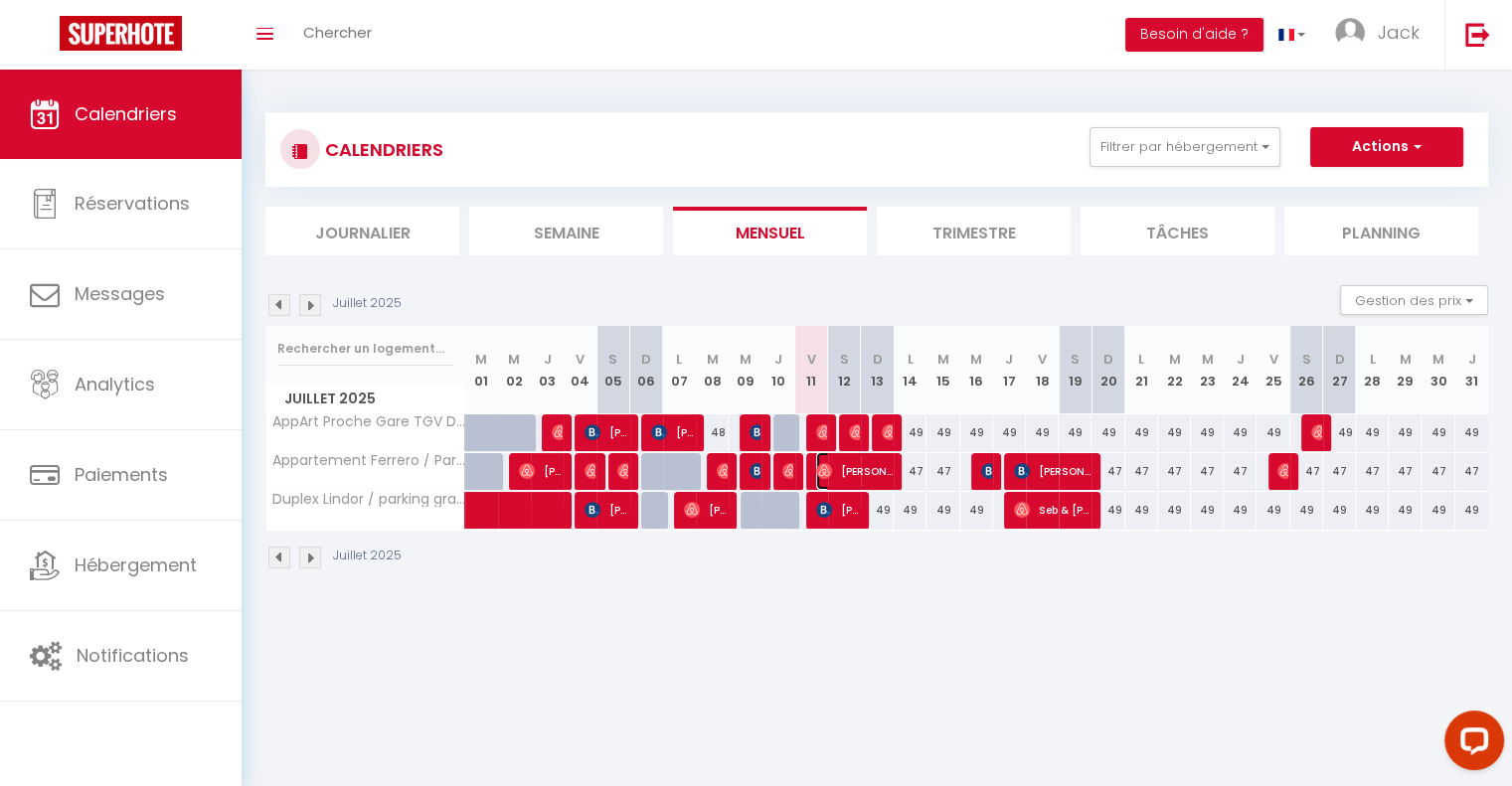click at bounding box center [824, 471] 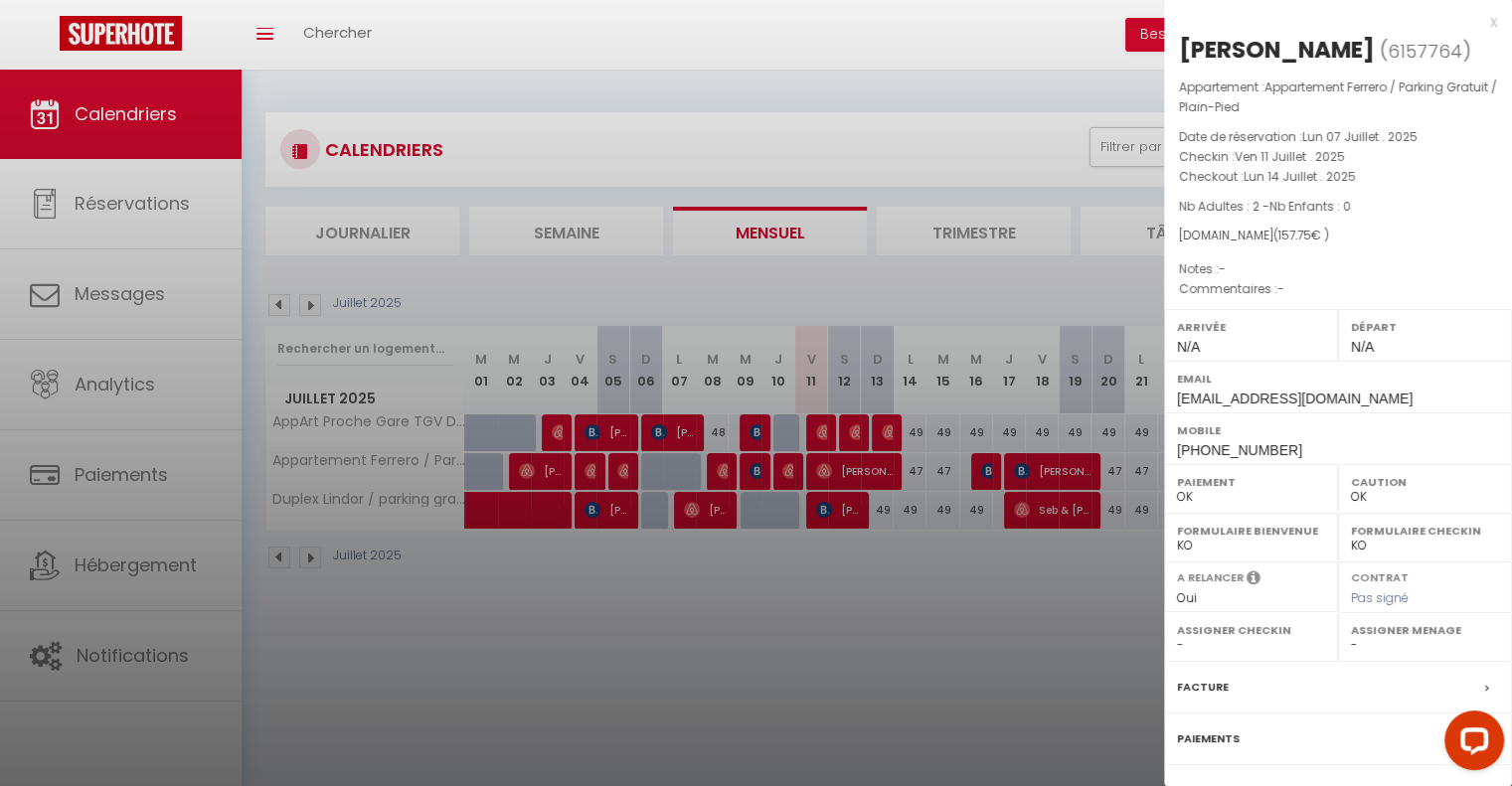 click at bounding box center (756, 393) 